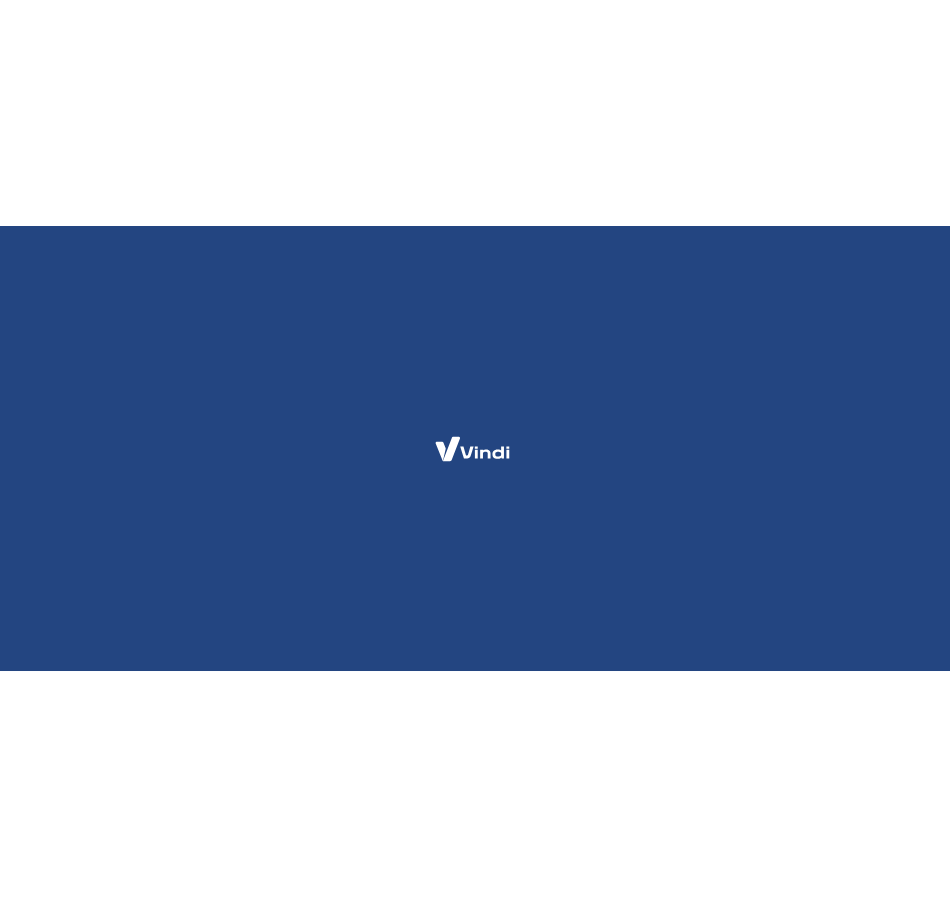 scroll, scrollTop: 0, scrollLeft: 0, axis: both 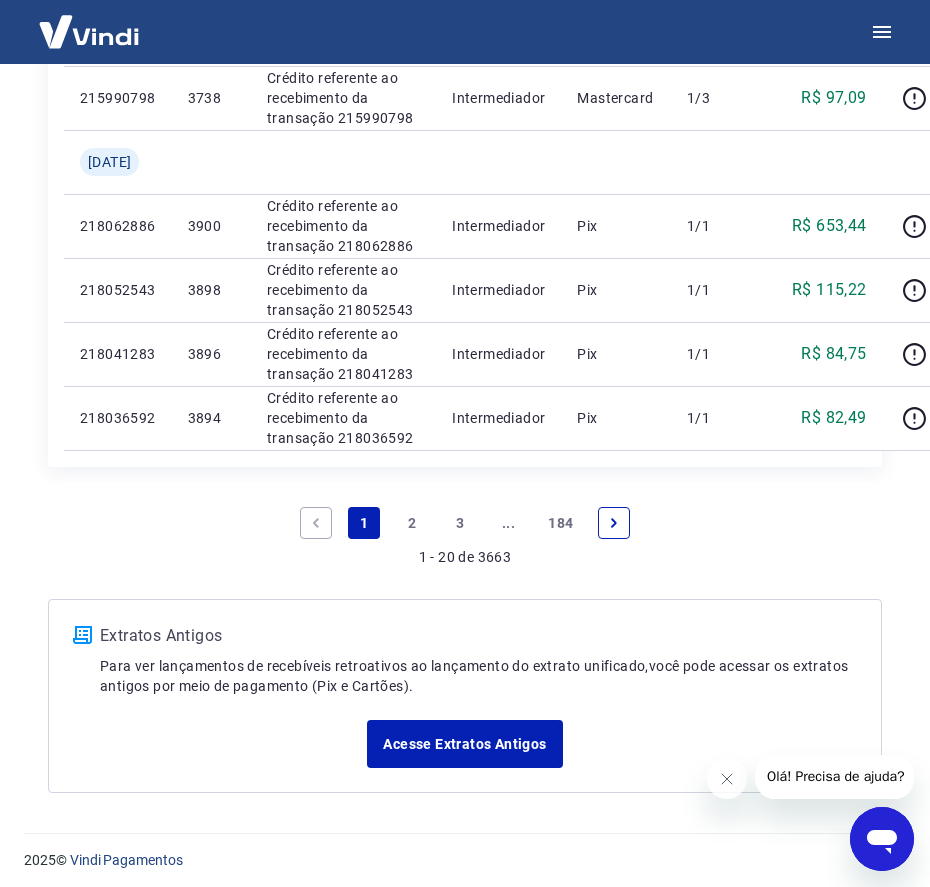 click on "2" at bounding box center [412, 523] 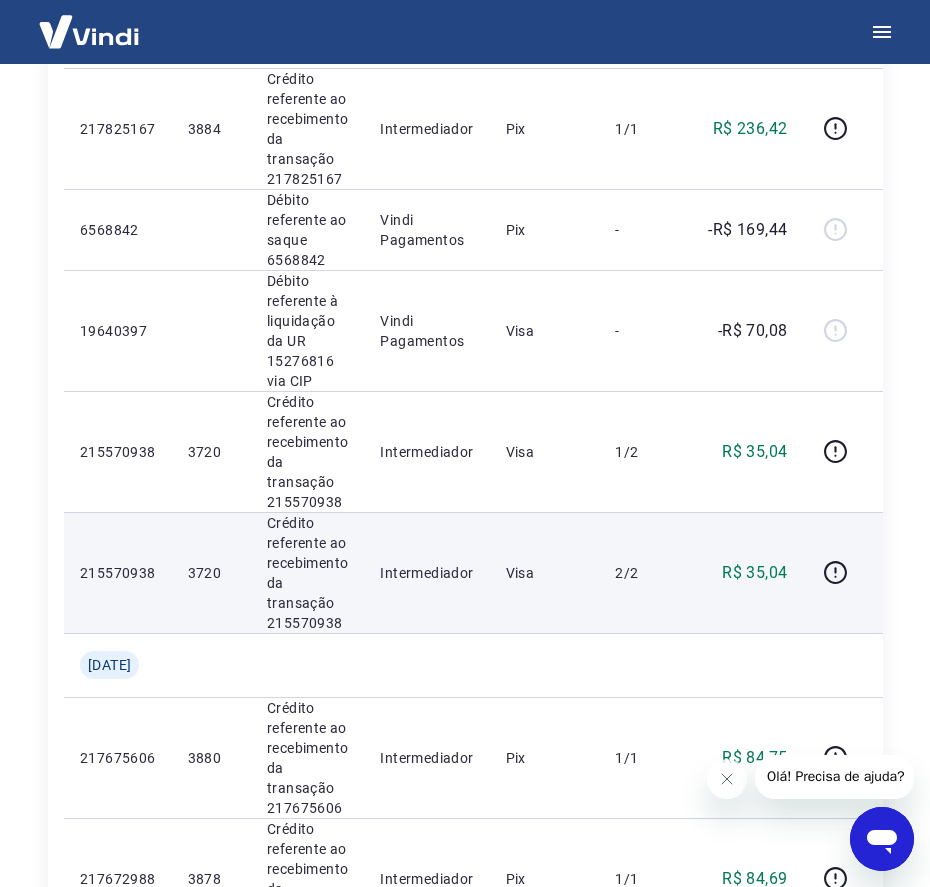 scroll, scrollTop: 1000, scrollLeft: 0, axis: vertical 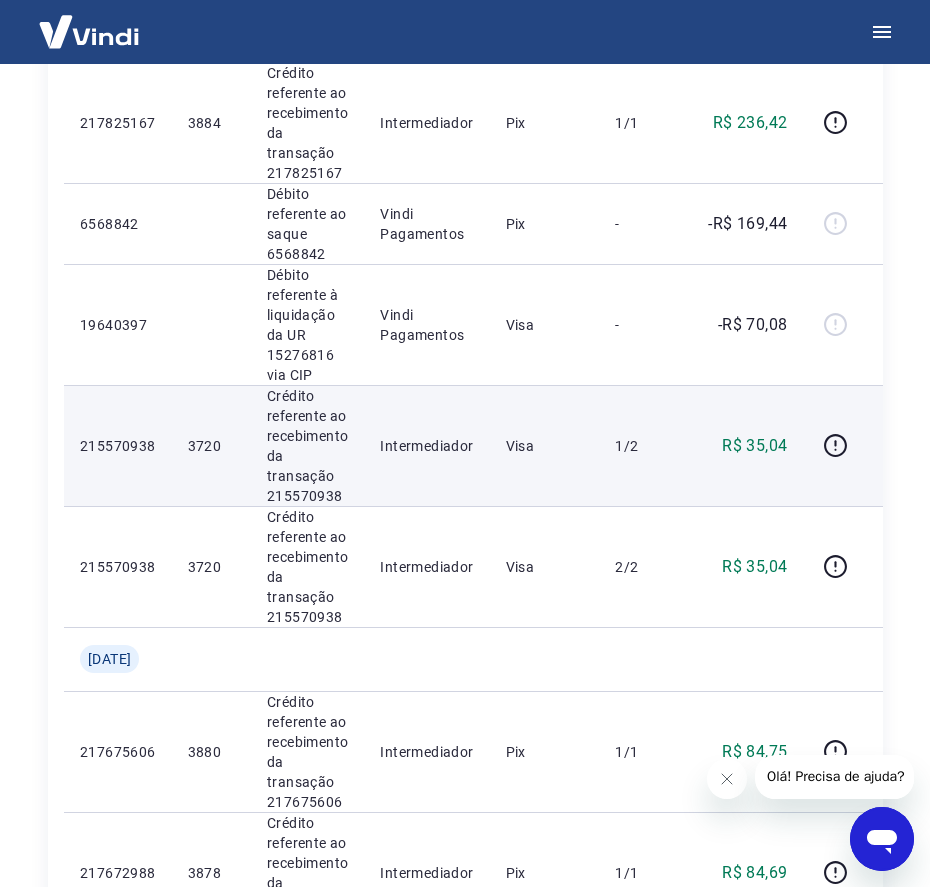 click on "3720" at bounding box center [211, 446] 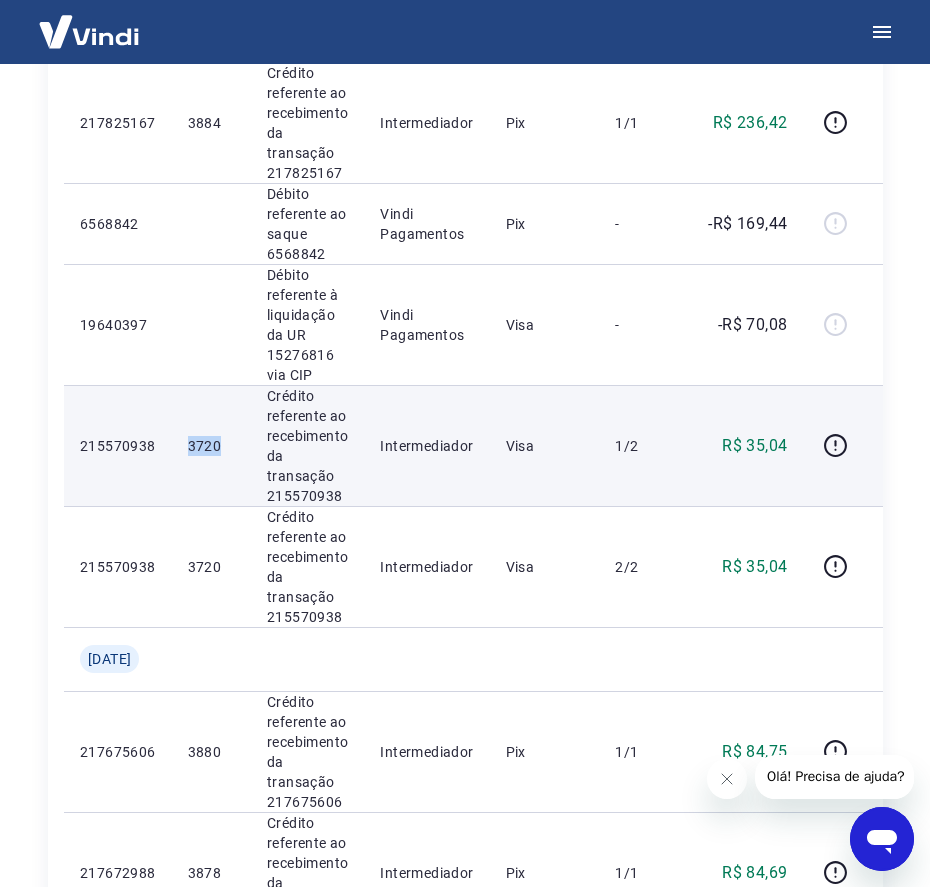 click on "3720" at bounding box center [211, 446] 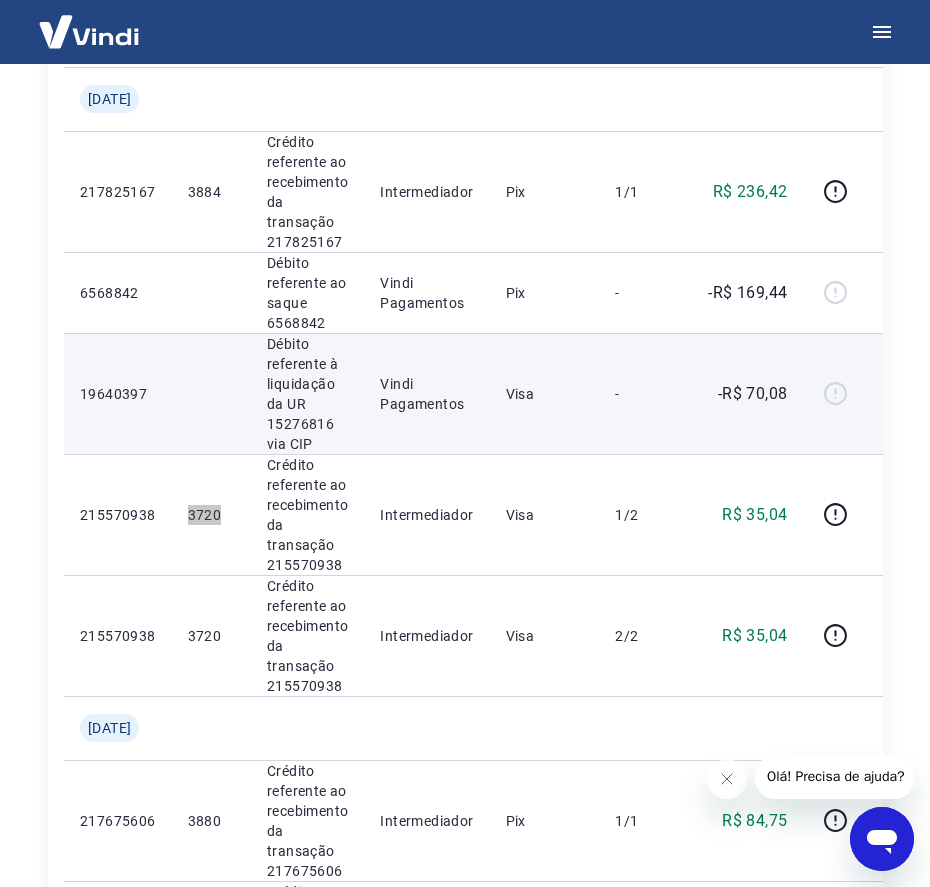scroll, scrollTop: 750, scrollLeft: 0, axis: vertical 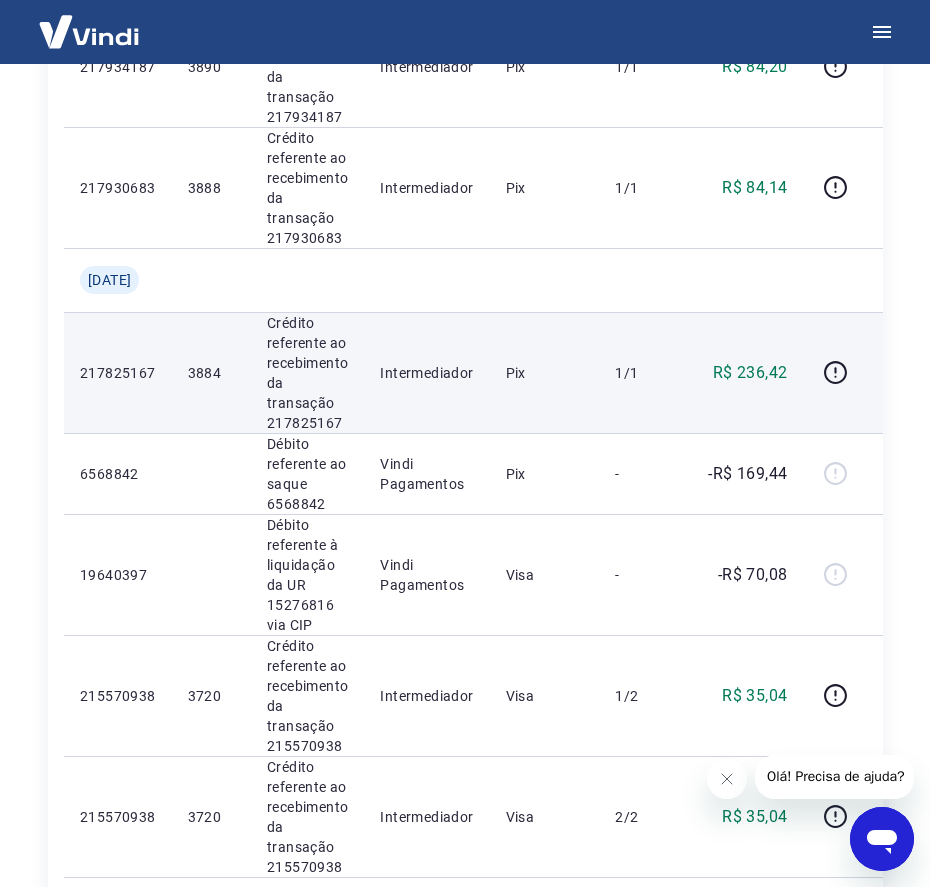 click on "3884" at bounding box center (211, 373) 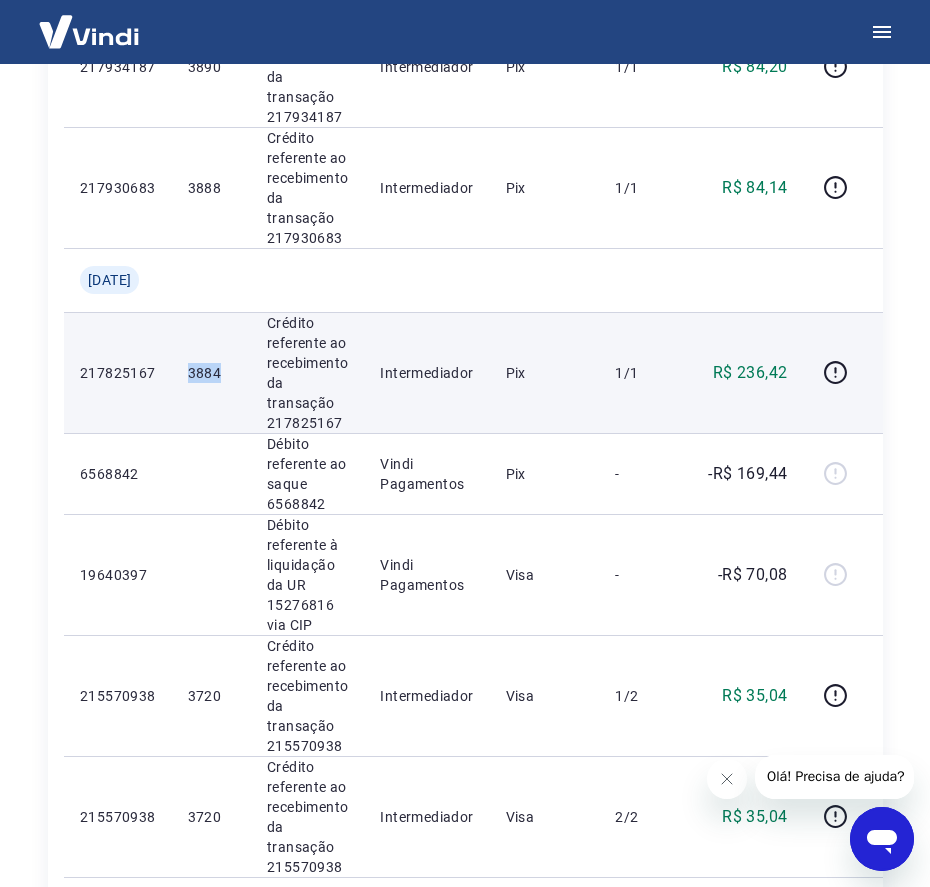 click on "3884" at bounding box center [211, 373] 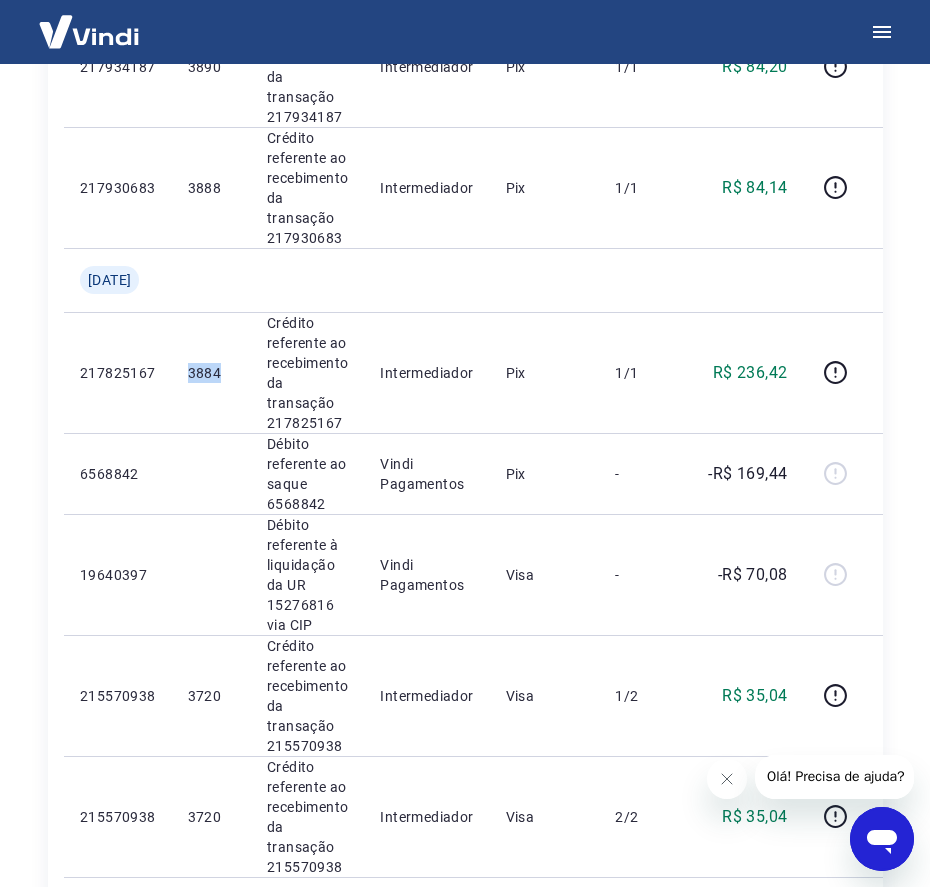 copy on "3884" 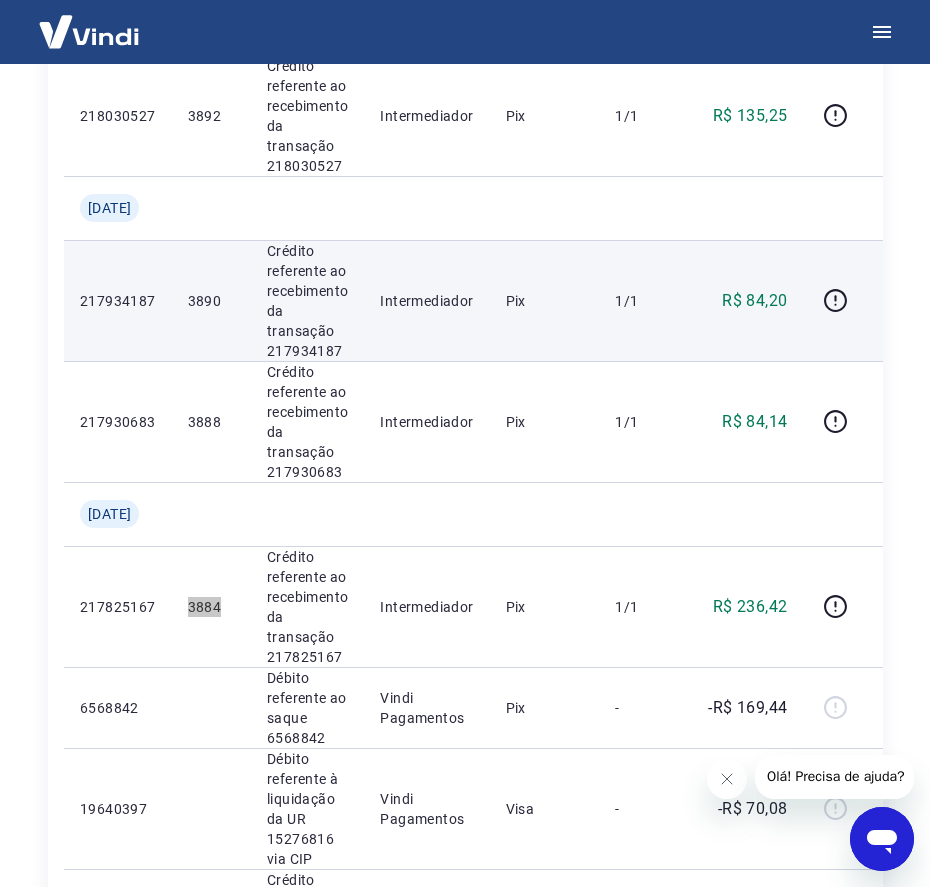scroll, scrollTop: 500, scrollLeft: 0, axis: vertical 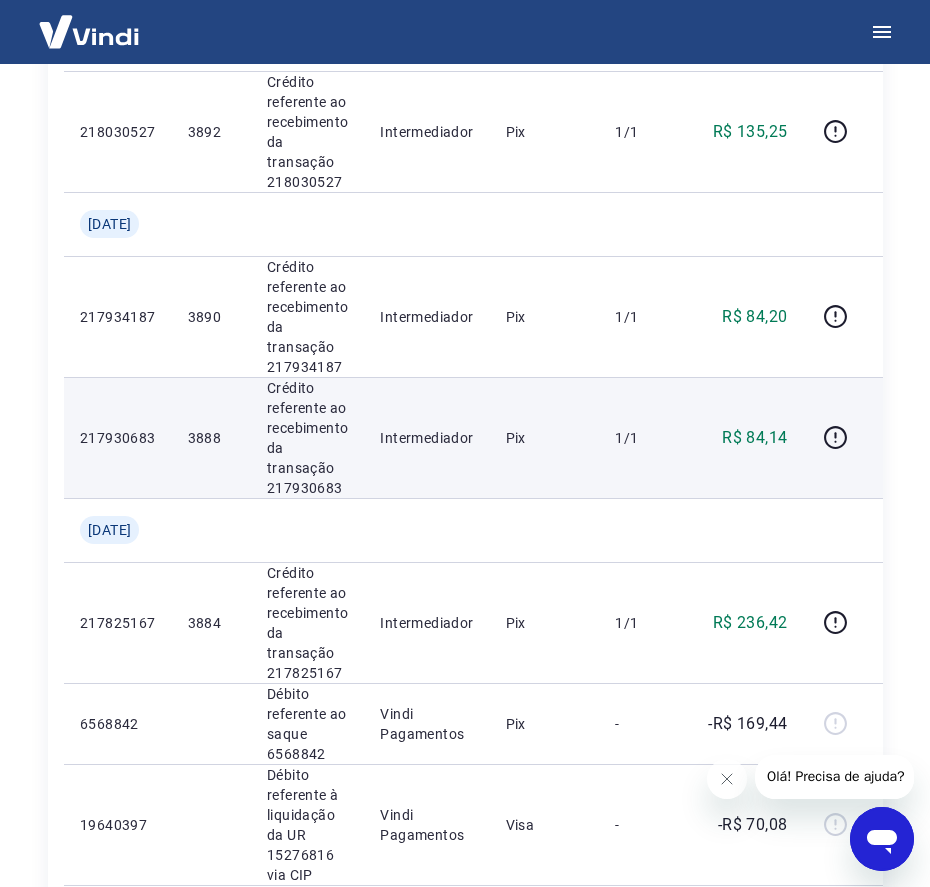 click on "3888" at bounding box center (211, 438) 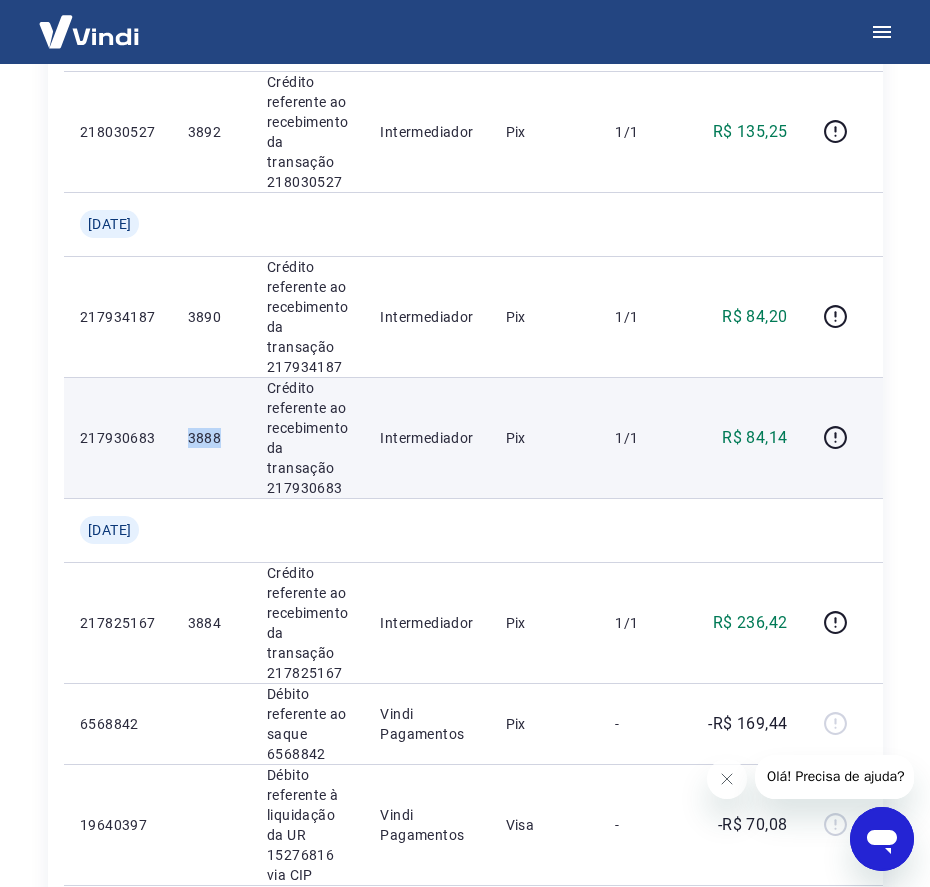 click on "3888" at bounding box center [211, 438] 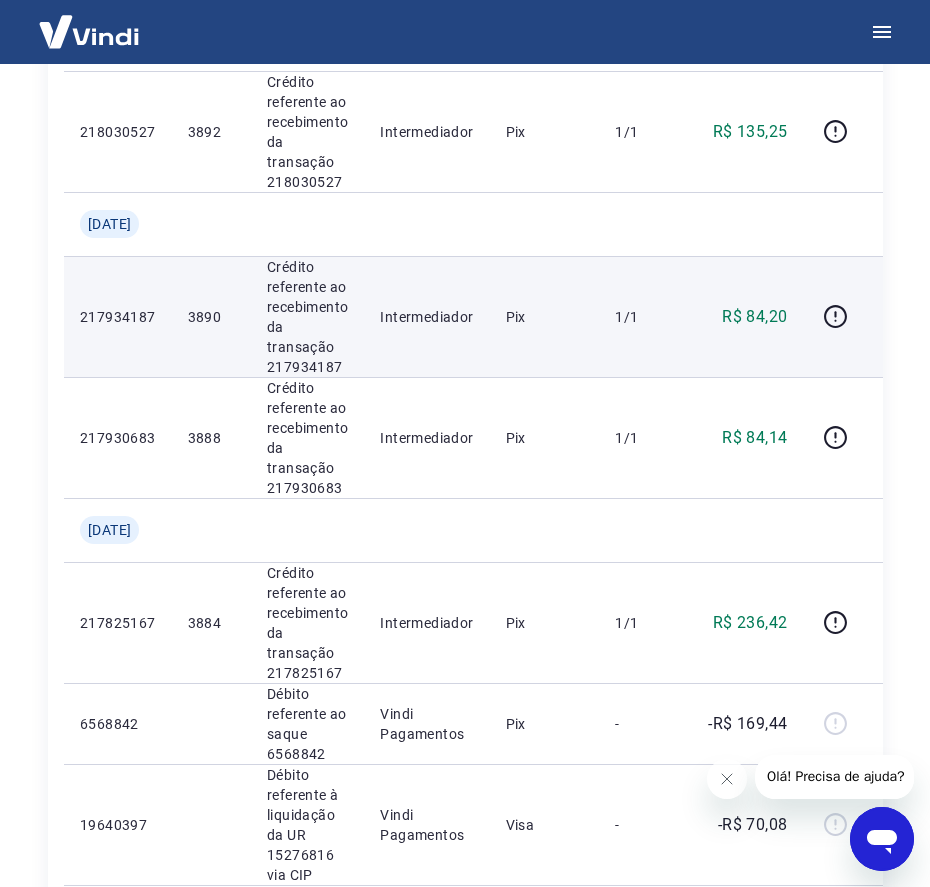 click on "3890" at bounding box center [211, 317] 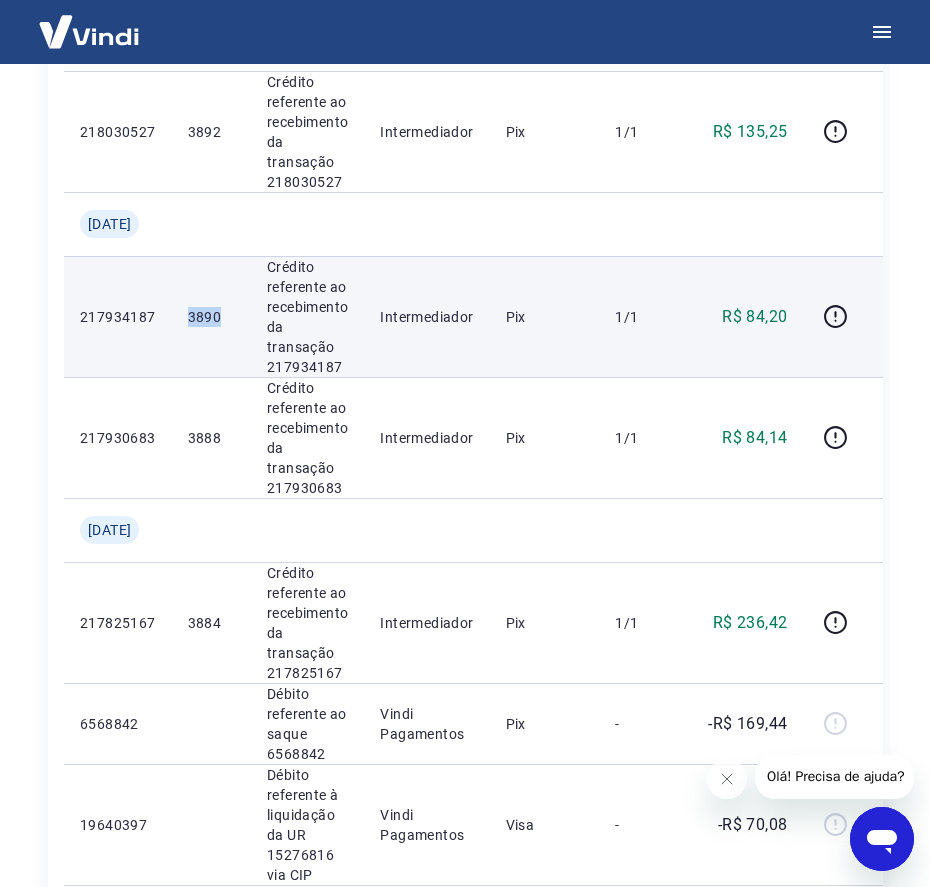 click on "3890" at bounding box center (211, 317) 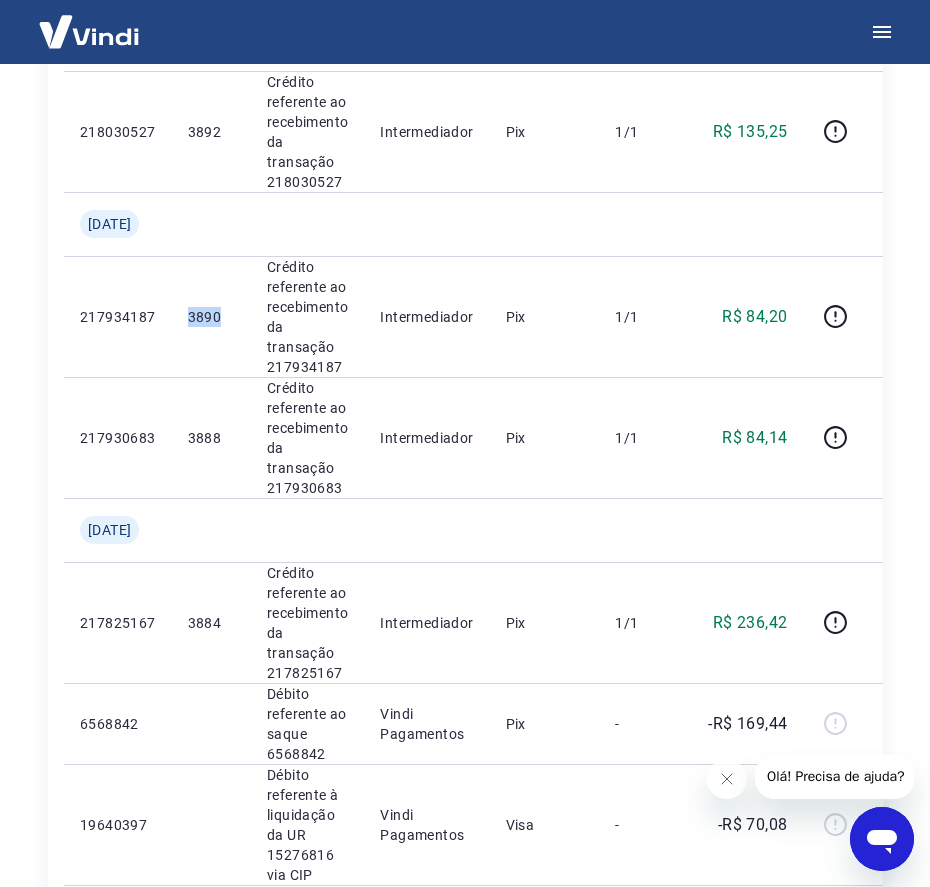 copy on "3890" 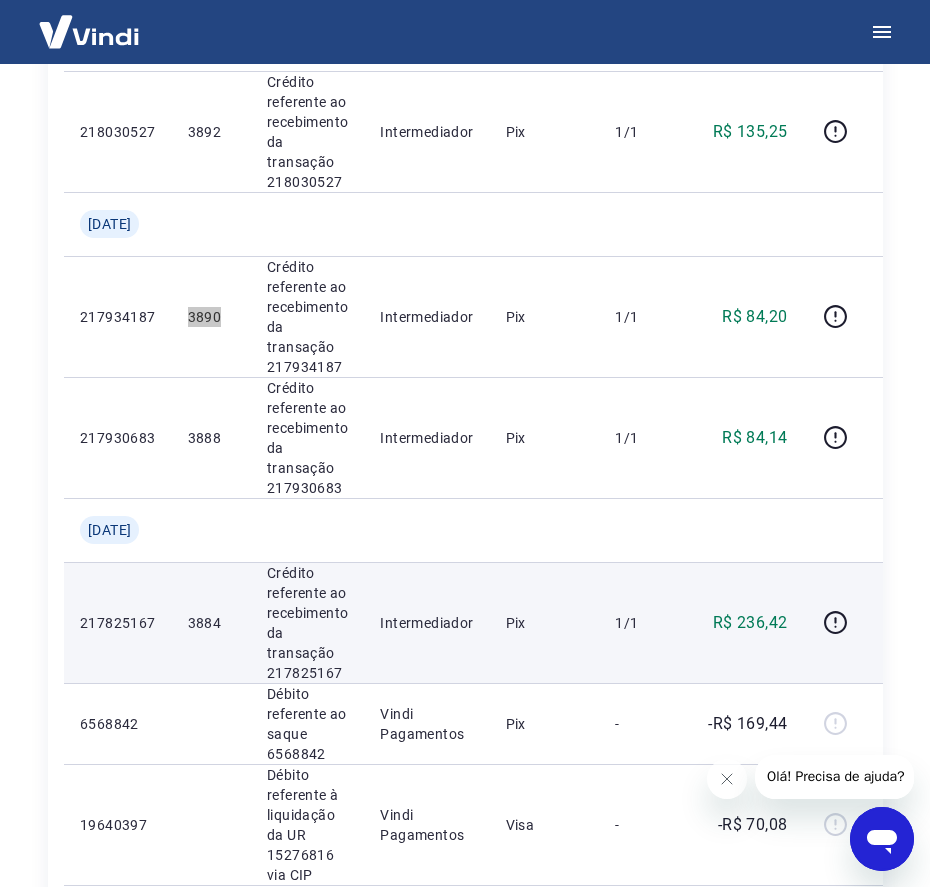 scroll, scrollTop: 375, scrollLeft: 0, axis: vertical 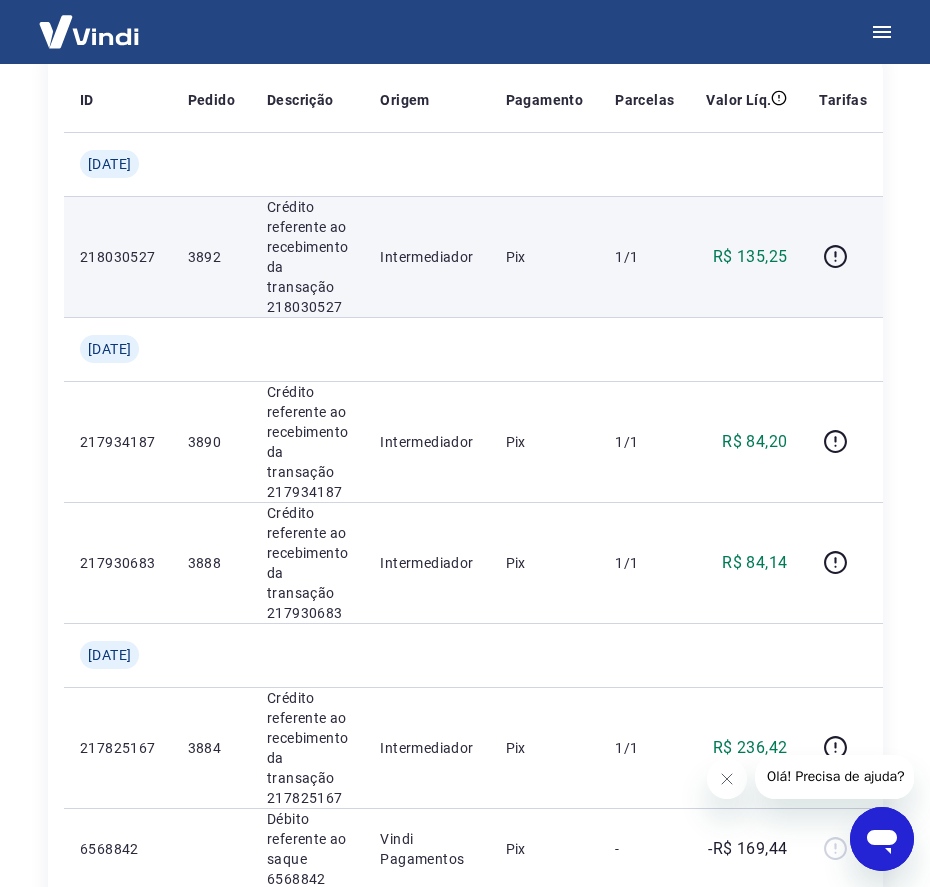 click on "3892" at bounding box center (211, 257) 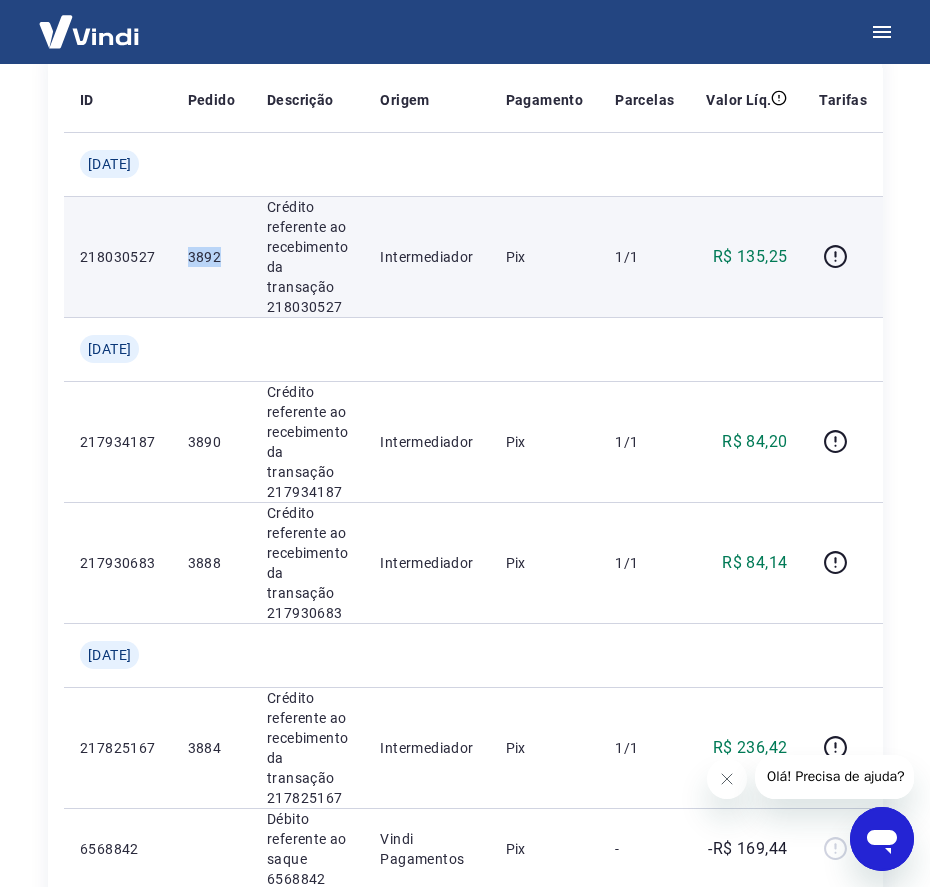 click on "3892" at bounding box center (211, 257) 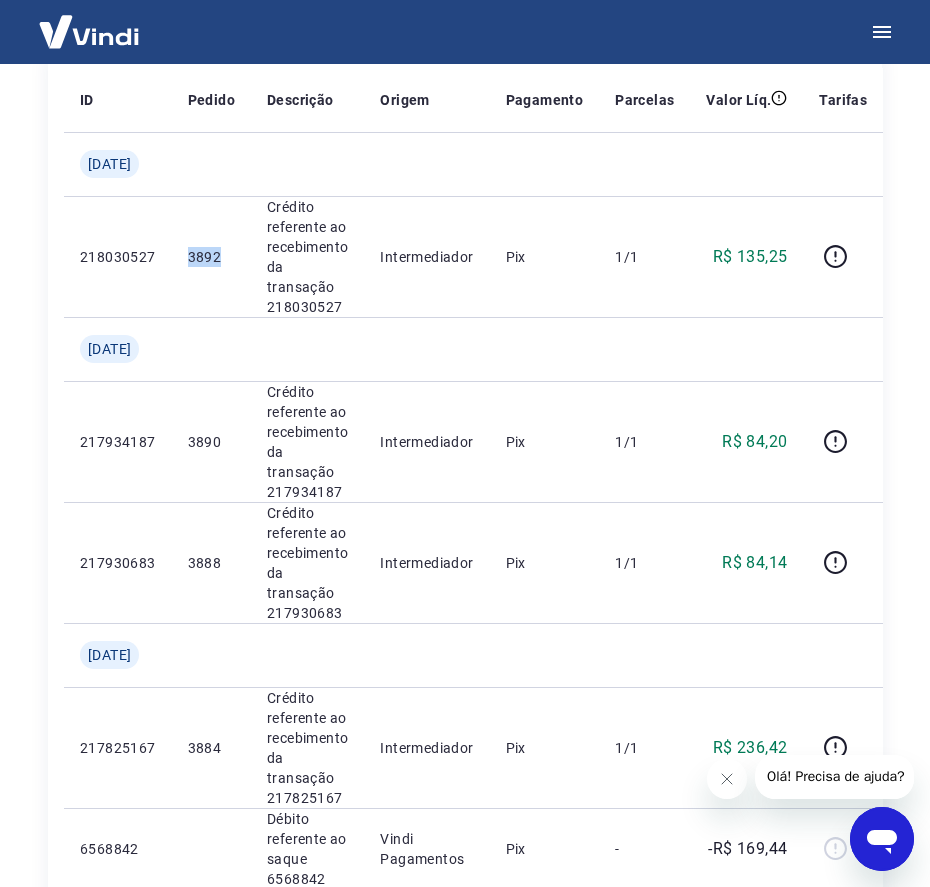 copy on "3892" 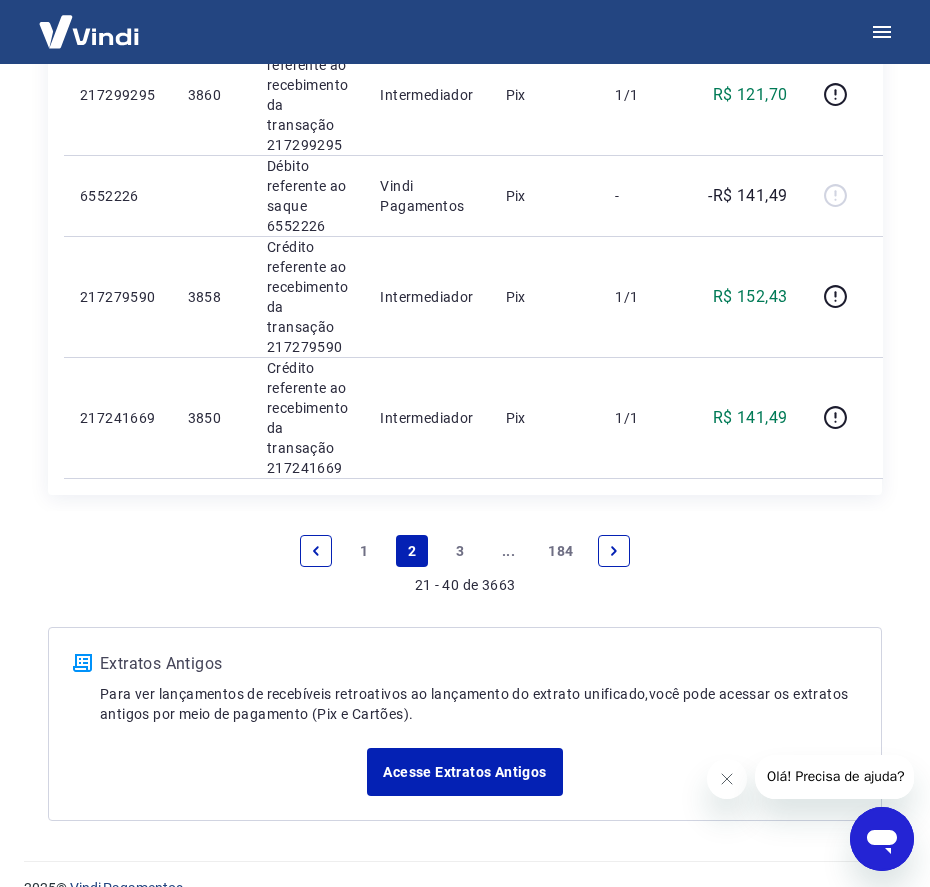 scroll, scrollTop: 2721, scrollLeft: 0, axis: vertical 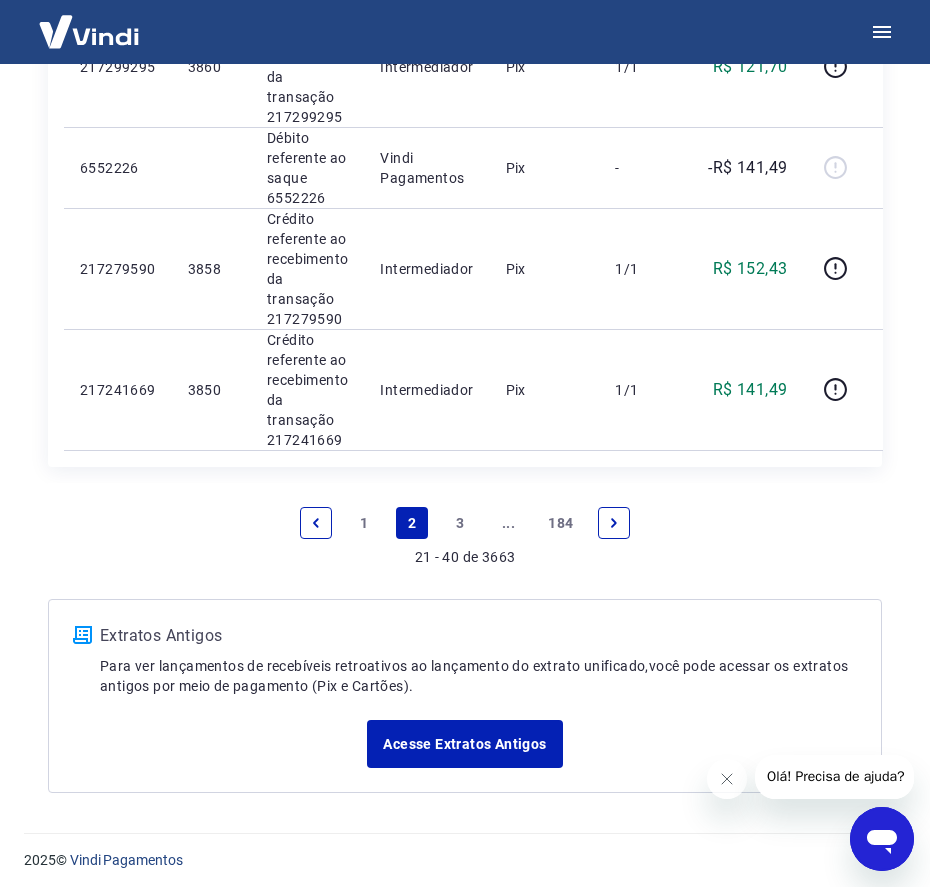 drag, startPoint x: 369, startPoint y: 527, endPoint x: 359, endPoint y: 611, distance: 84.59315 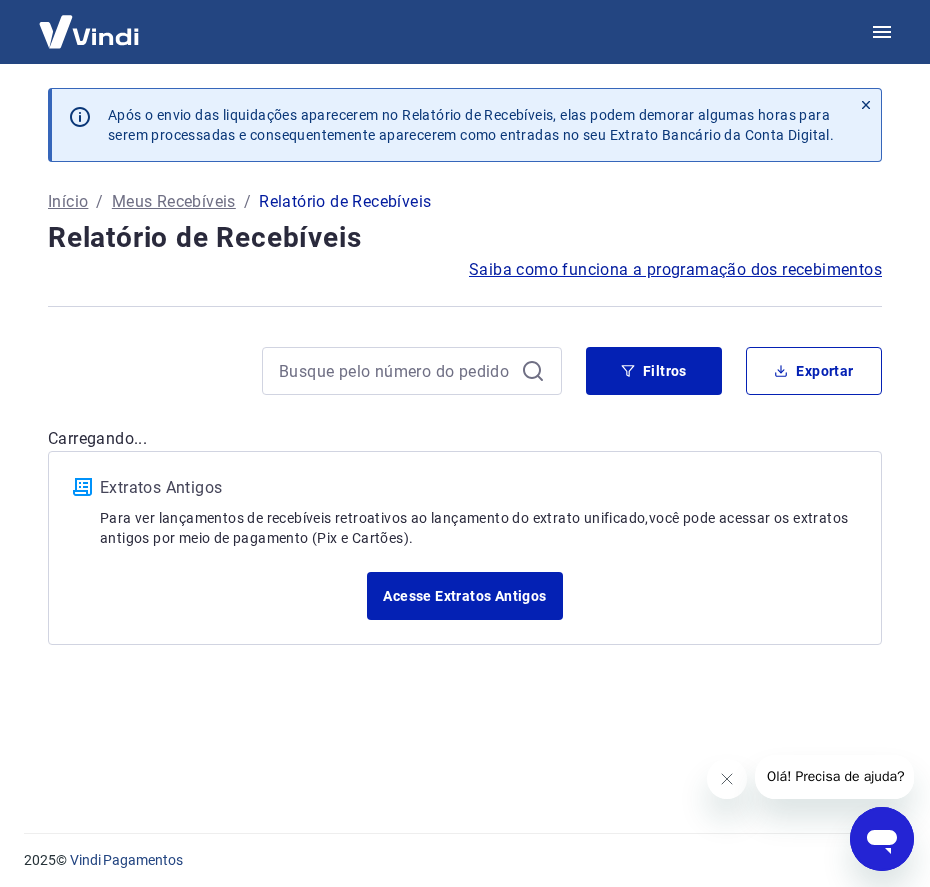 scroll, scrollTop: 0, scrollLeft: 0, axis: both 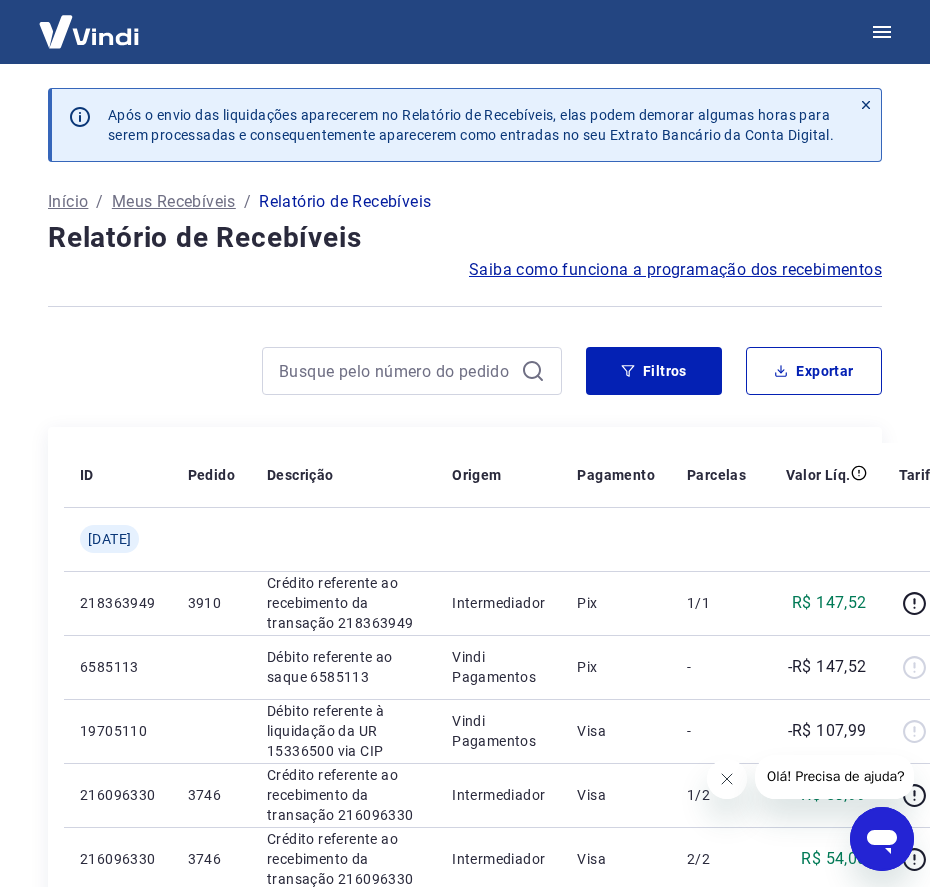 click at bounding box center [726, 779] 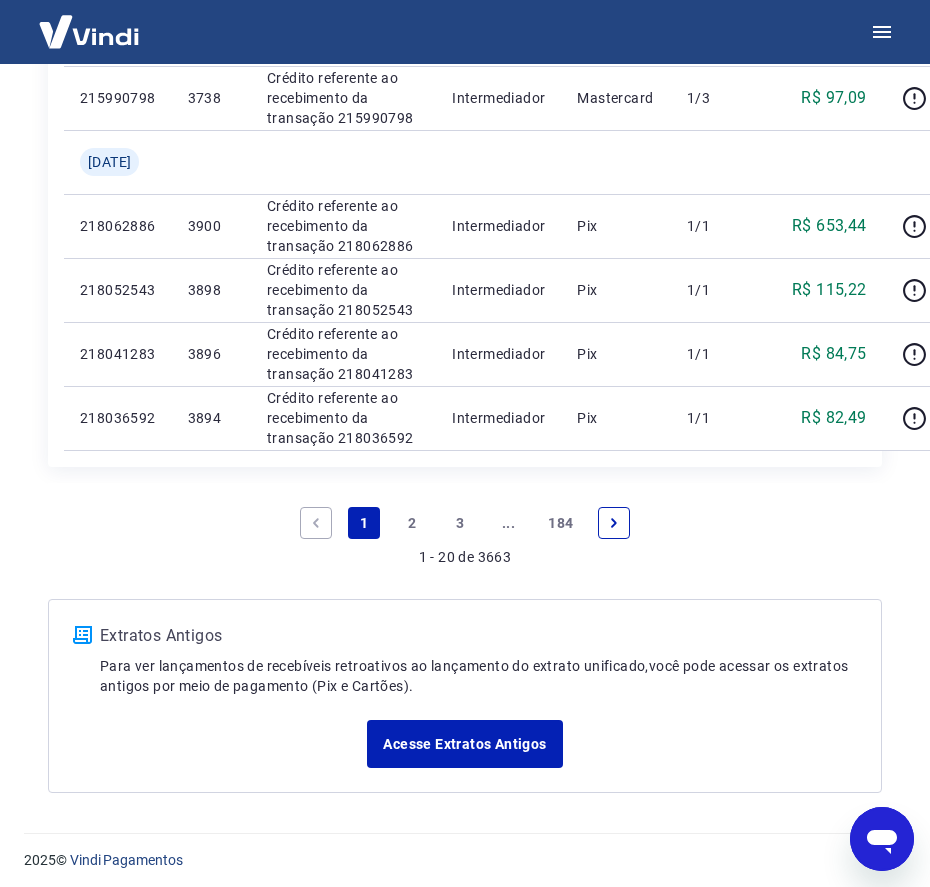 scroll, scrollTop: 2375, scrollLeft: 0, axis: vertical 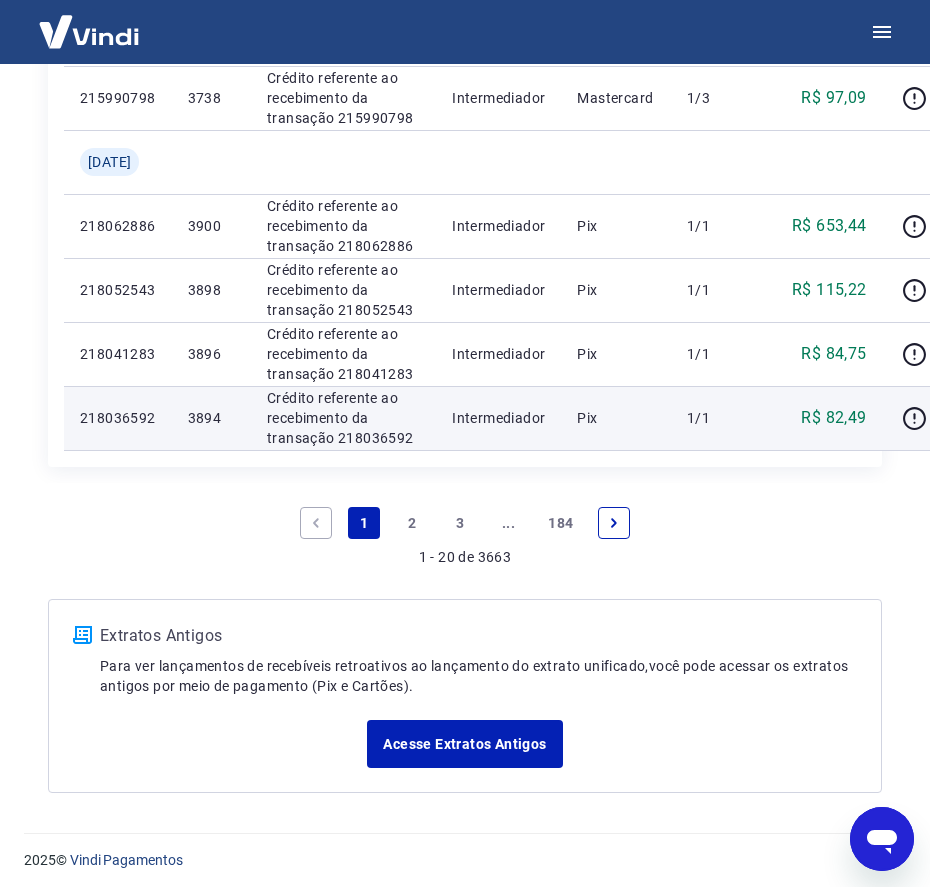 click on "3894" at bounding box center [211, 418] 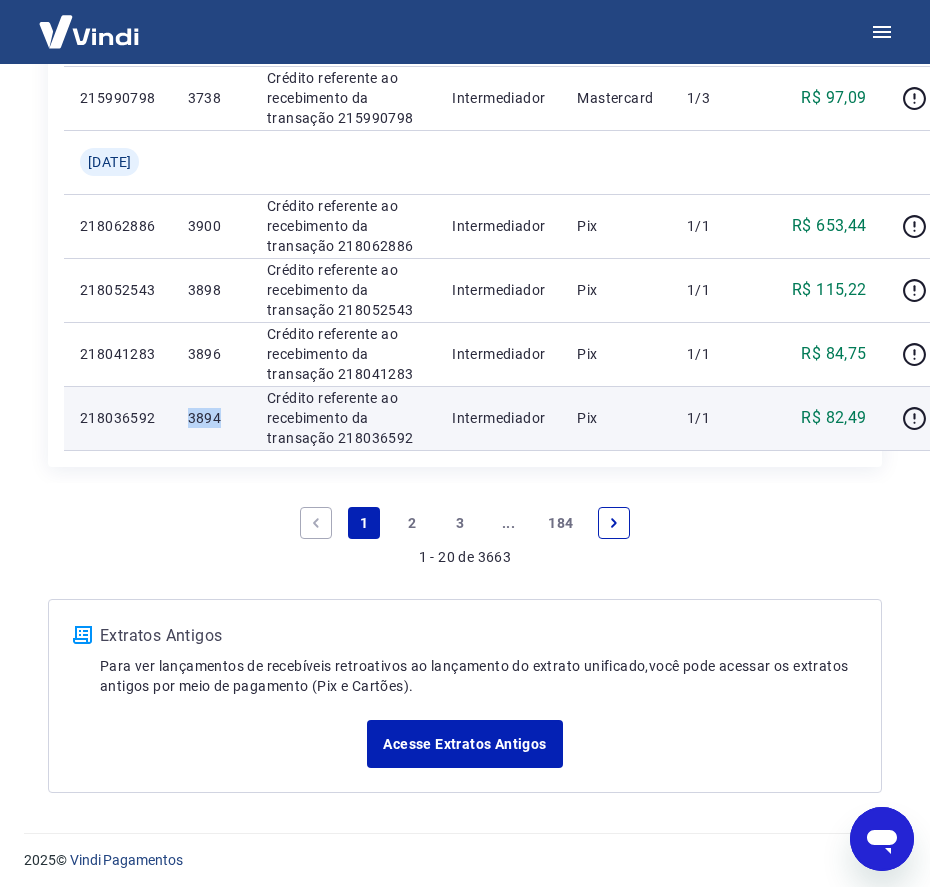 click on "3894" at bounding box center [211, 418] 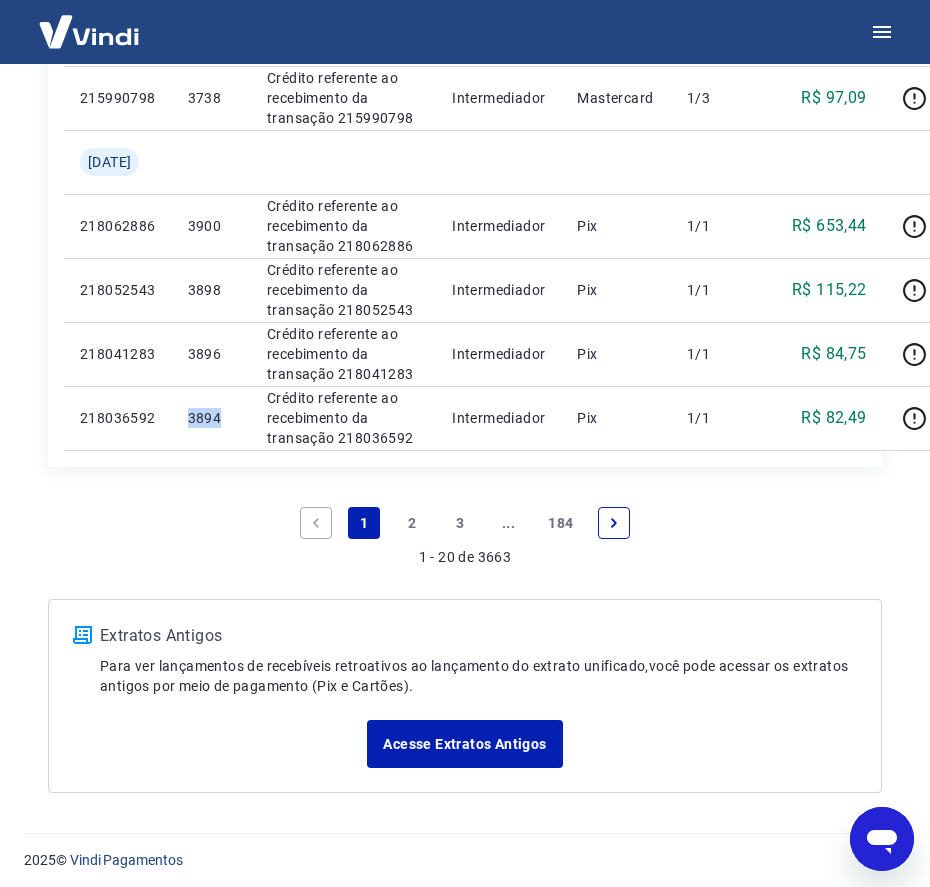 copy on "3894" 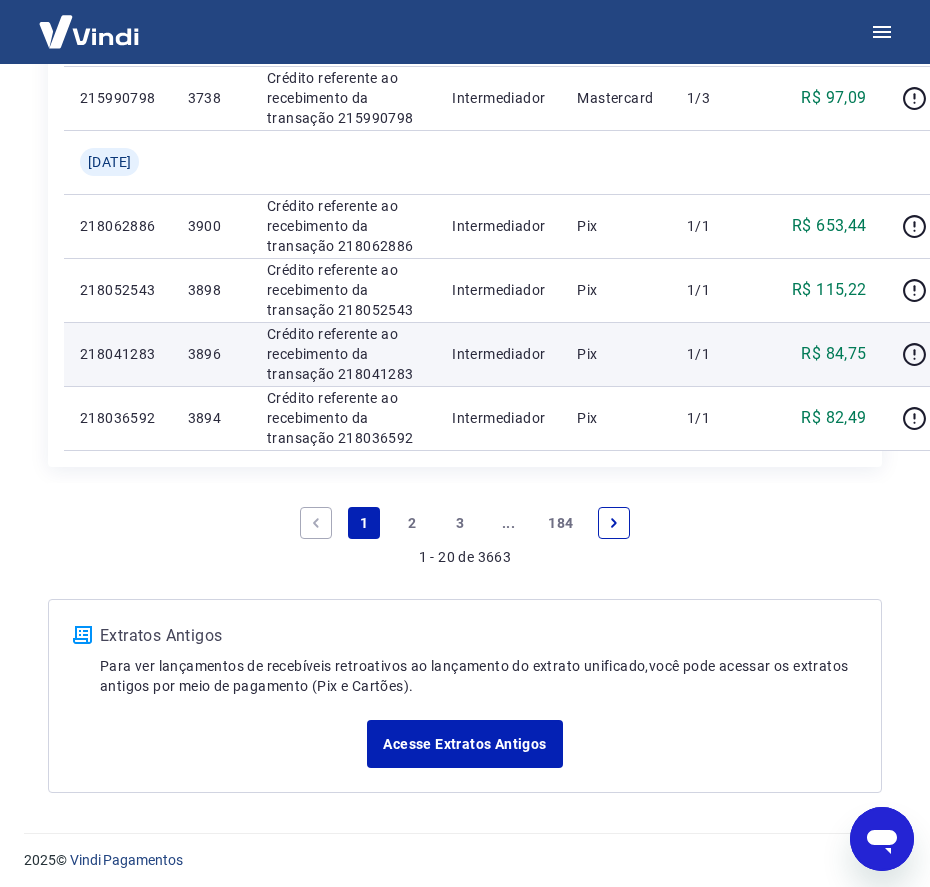 click on "3896" at bounding box center (211, 354) 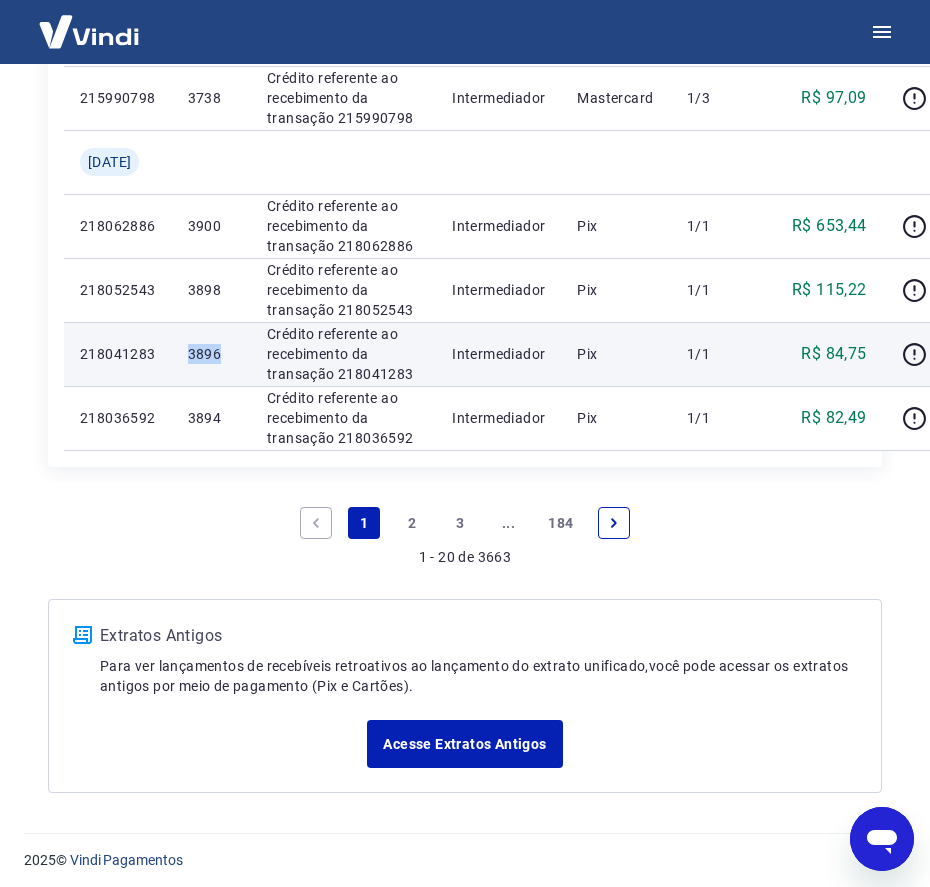 click on "3896" at bounding box center (211, 354) 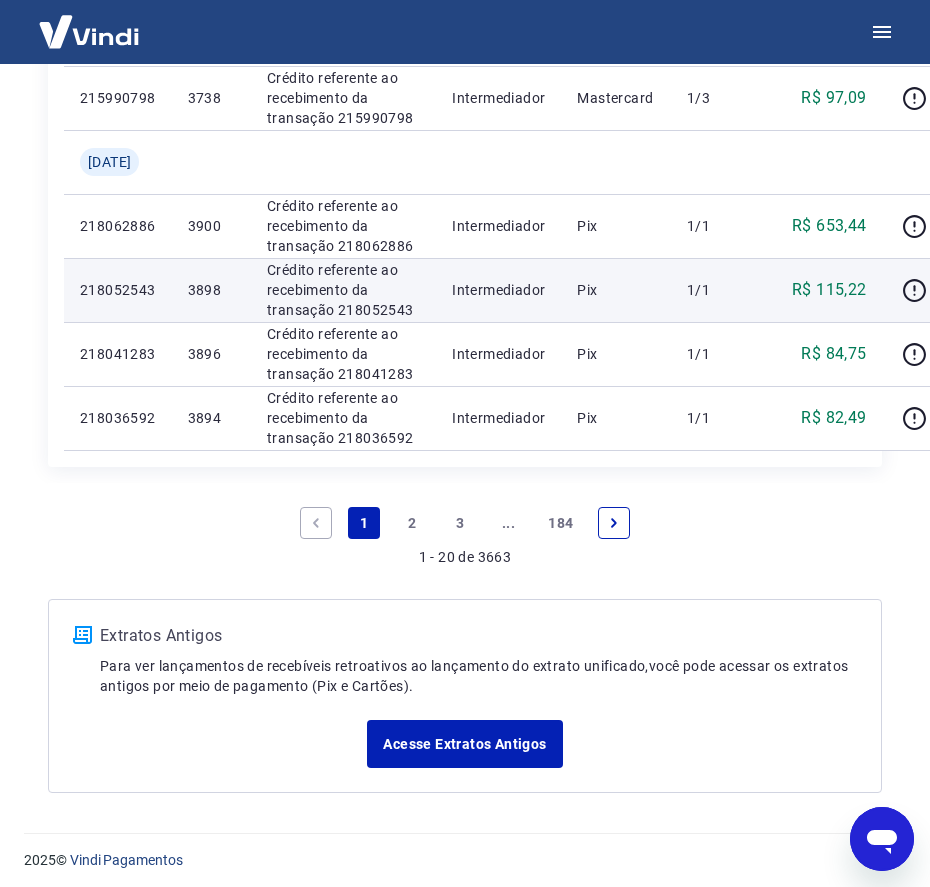 click on "3898" at bounding box center [211, 290] 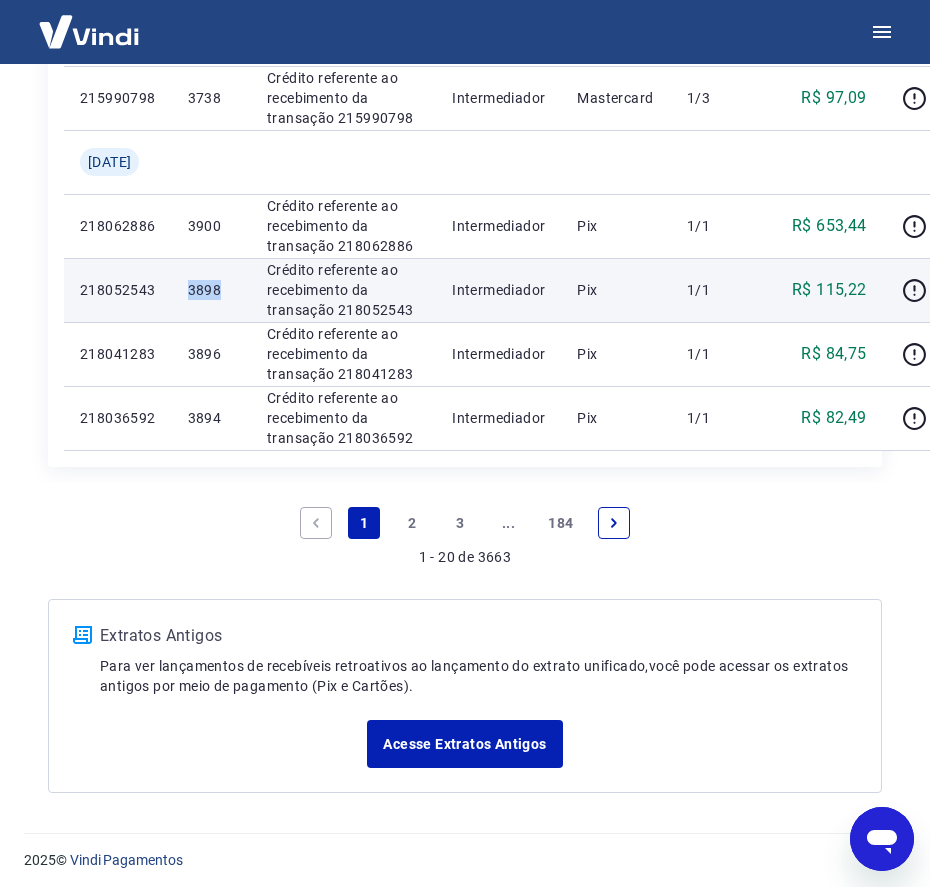click on "3898" at bounding box center [211, 290] 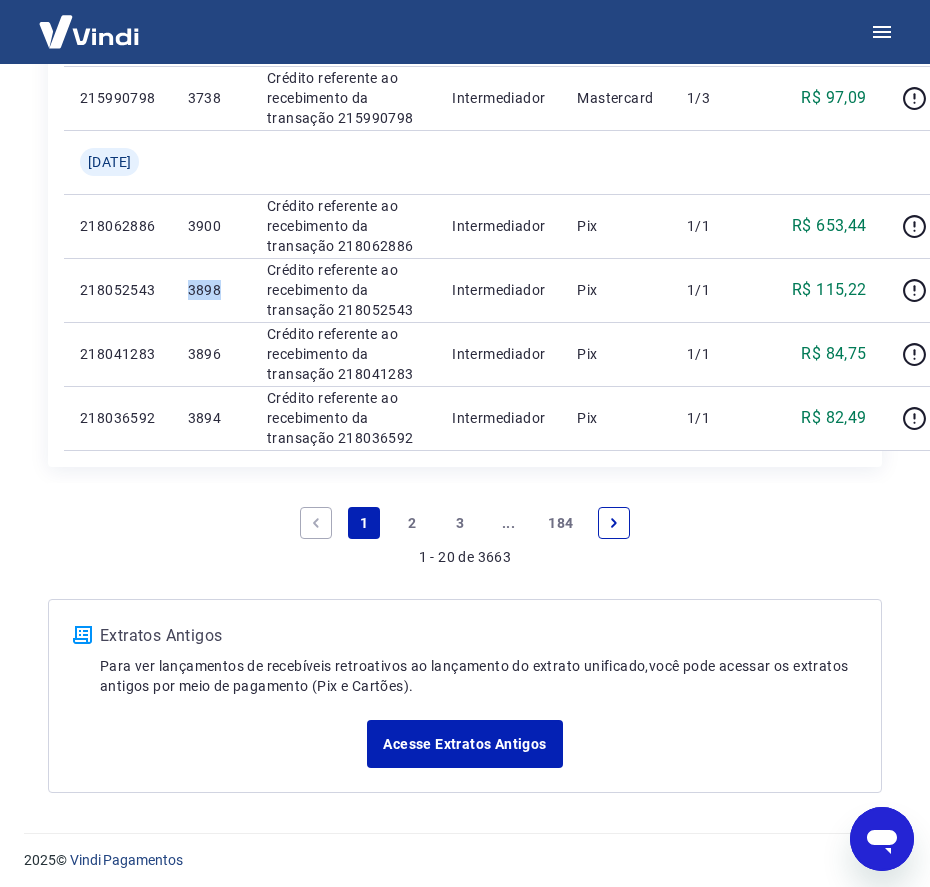copy on "3898" 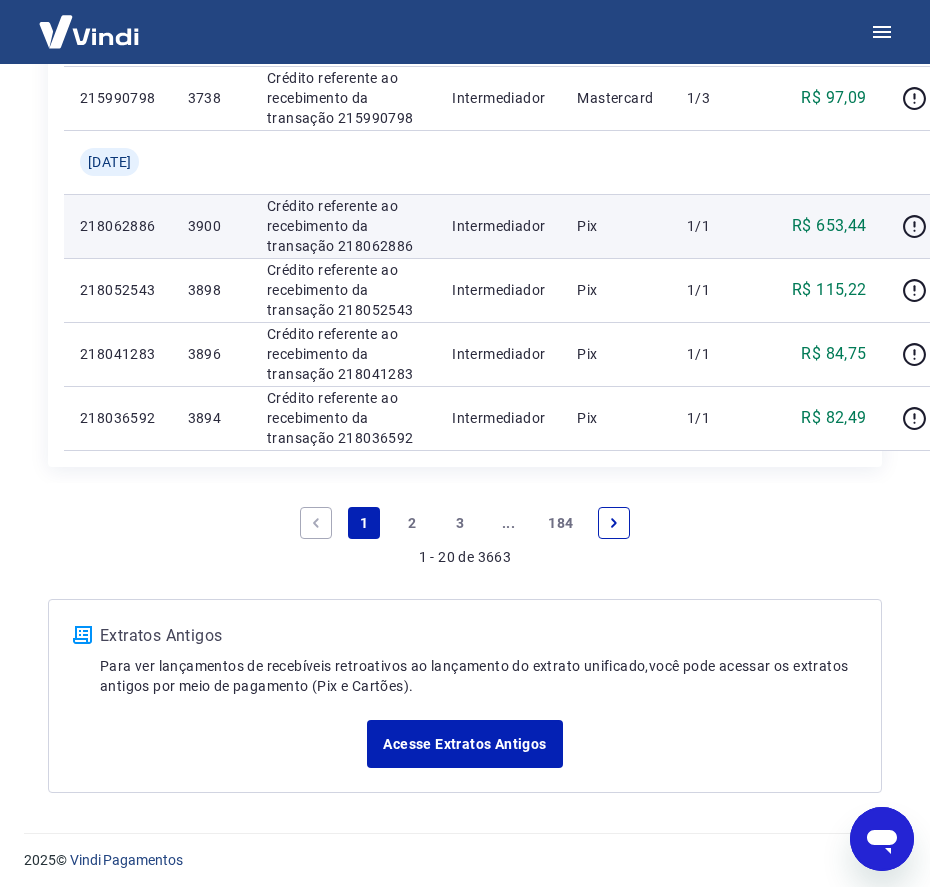 click on "3900" at bounding box center (211, 226) 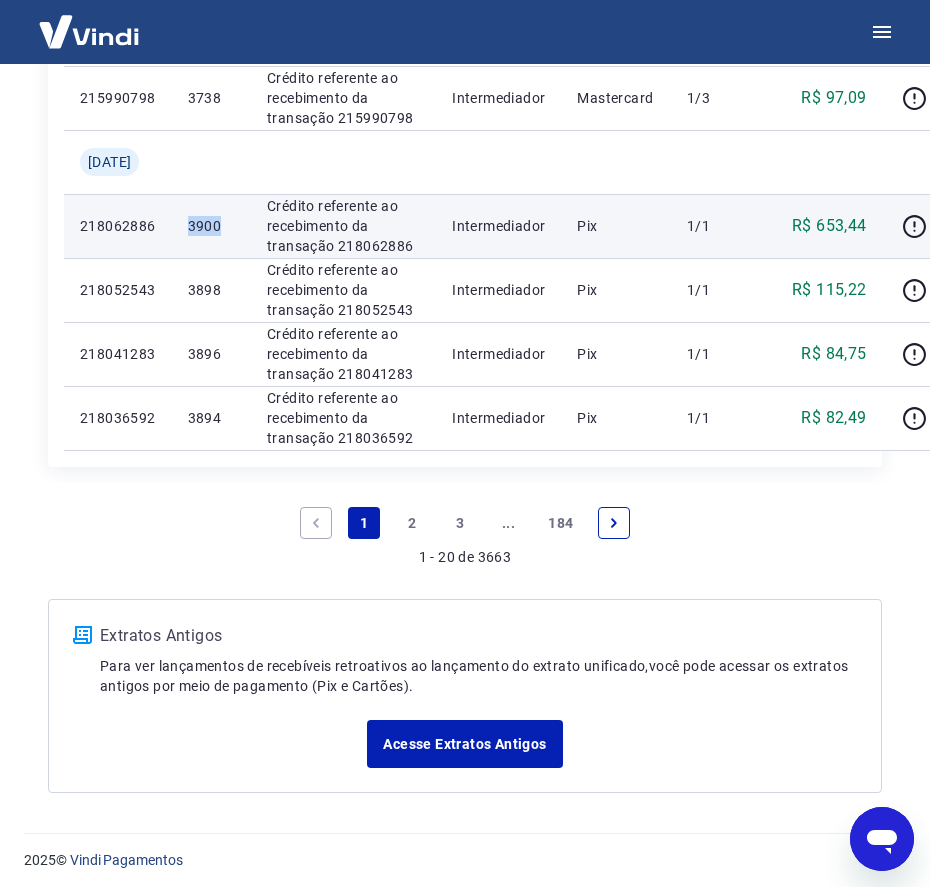 click on "3900" at bounding box center (211, 226) 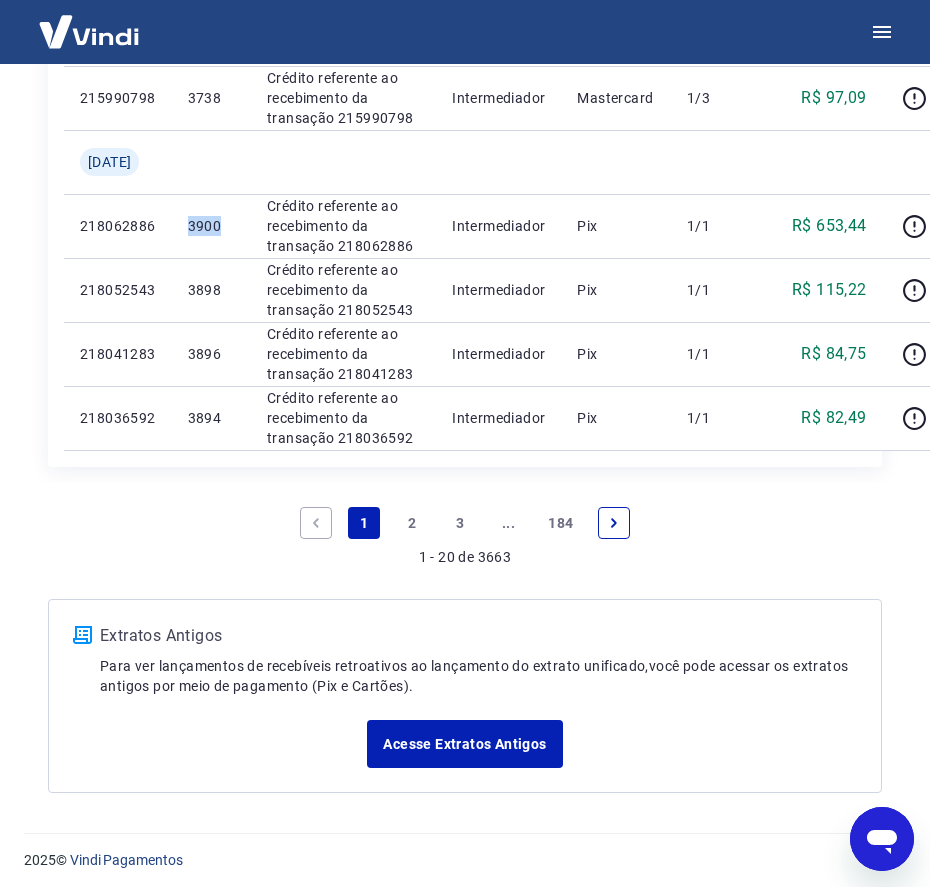 copy on "3900" 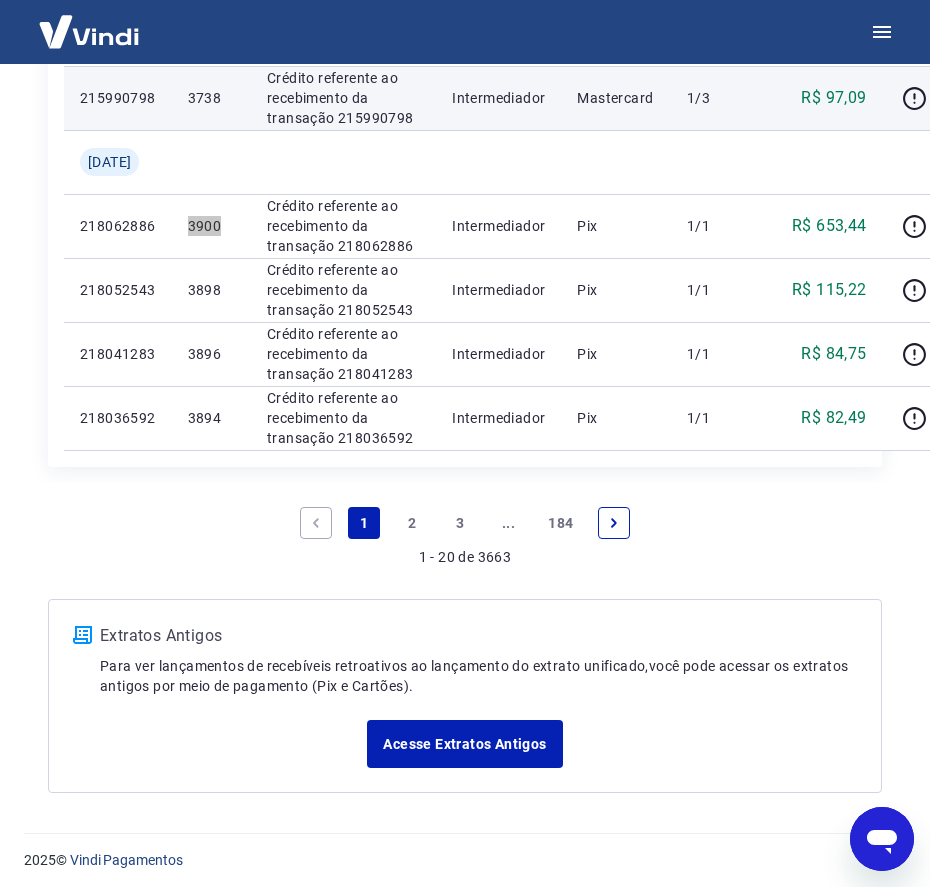 scroll, scrollTop: 1875, scrollLeft: 0, axis: vertical 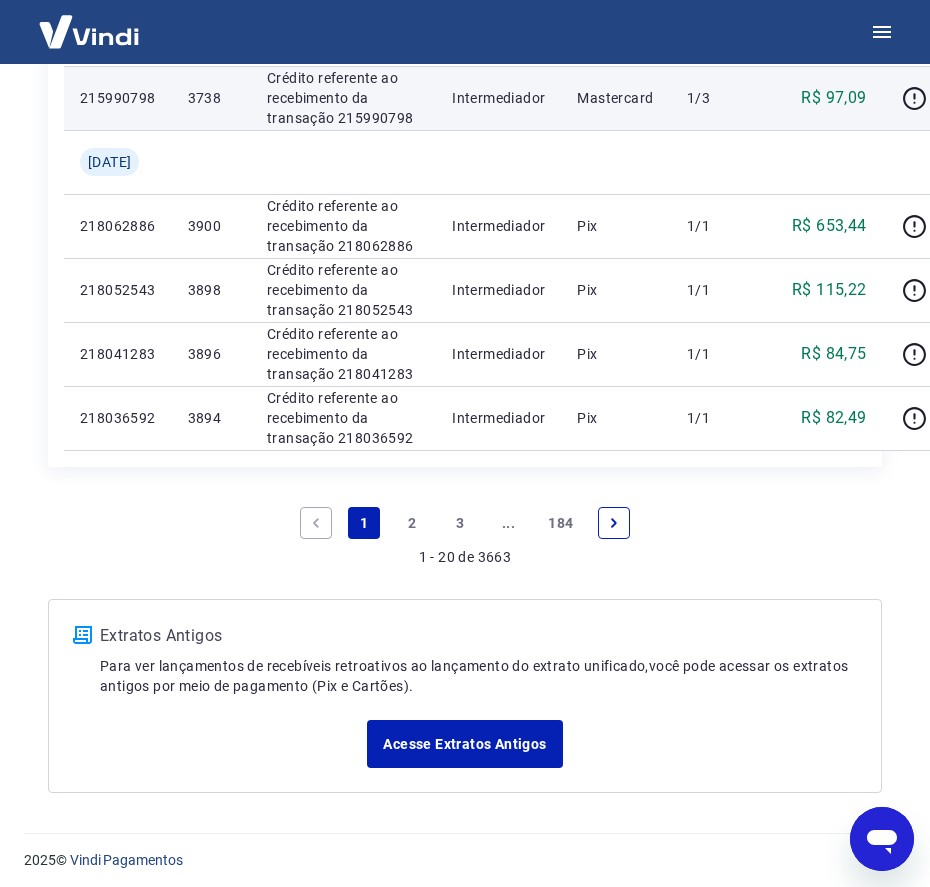 click on "3738" at bounding box center (211, 98) 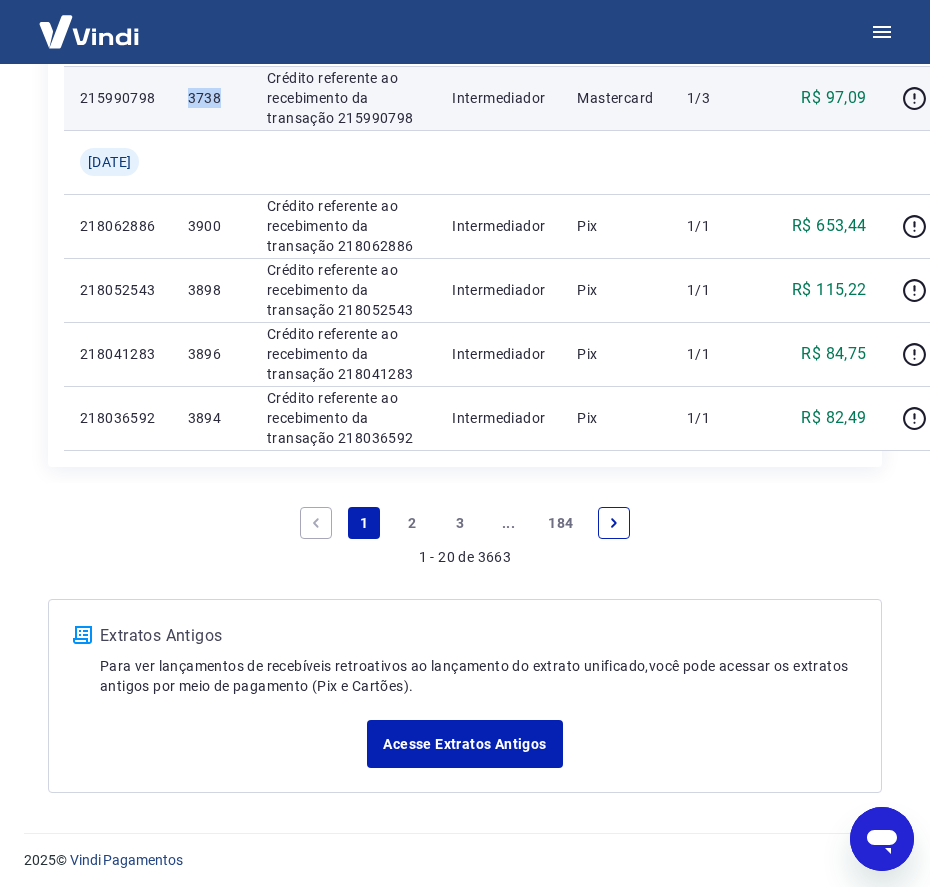 click on "3738" at bounding box center (211, 98) 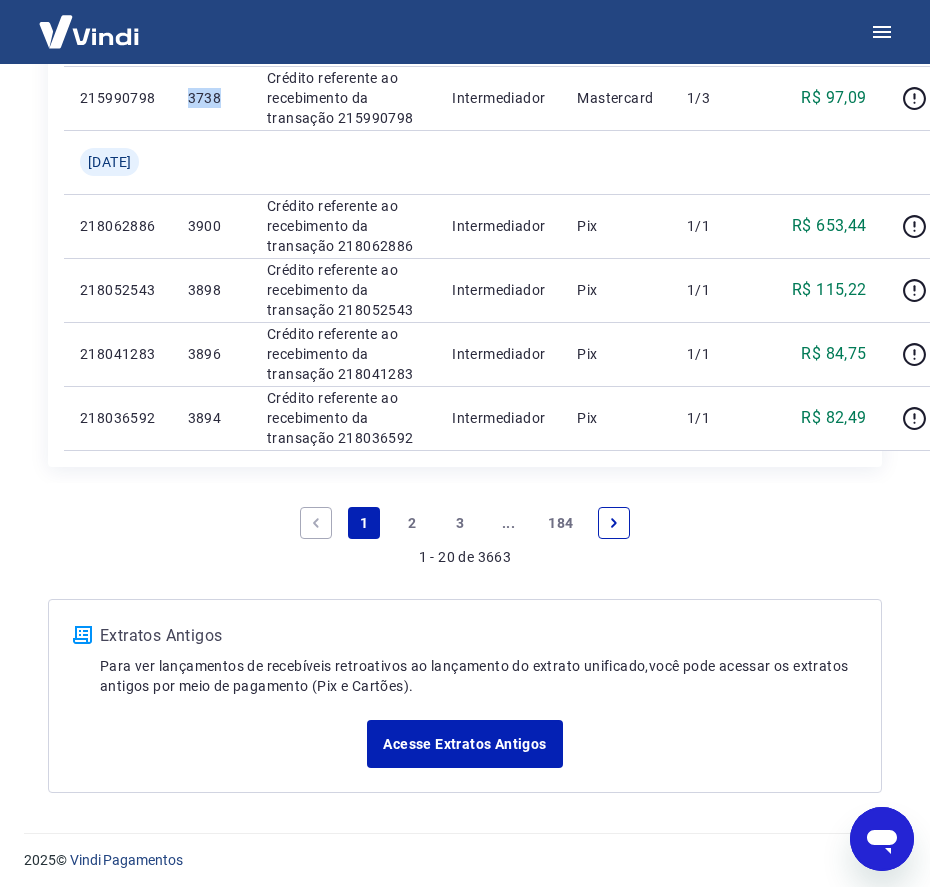 copy on "3738" 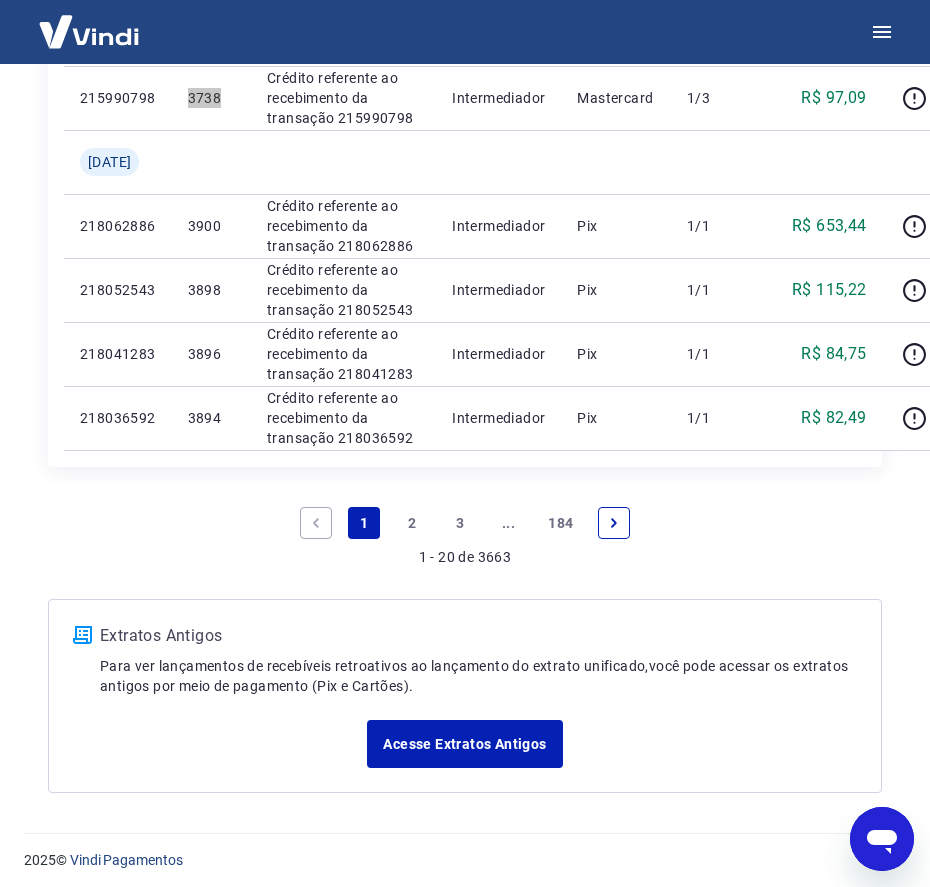 scroll, scrollTop: 1875, scrollLeft: 0, axis: vertical 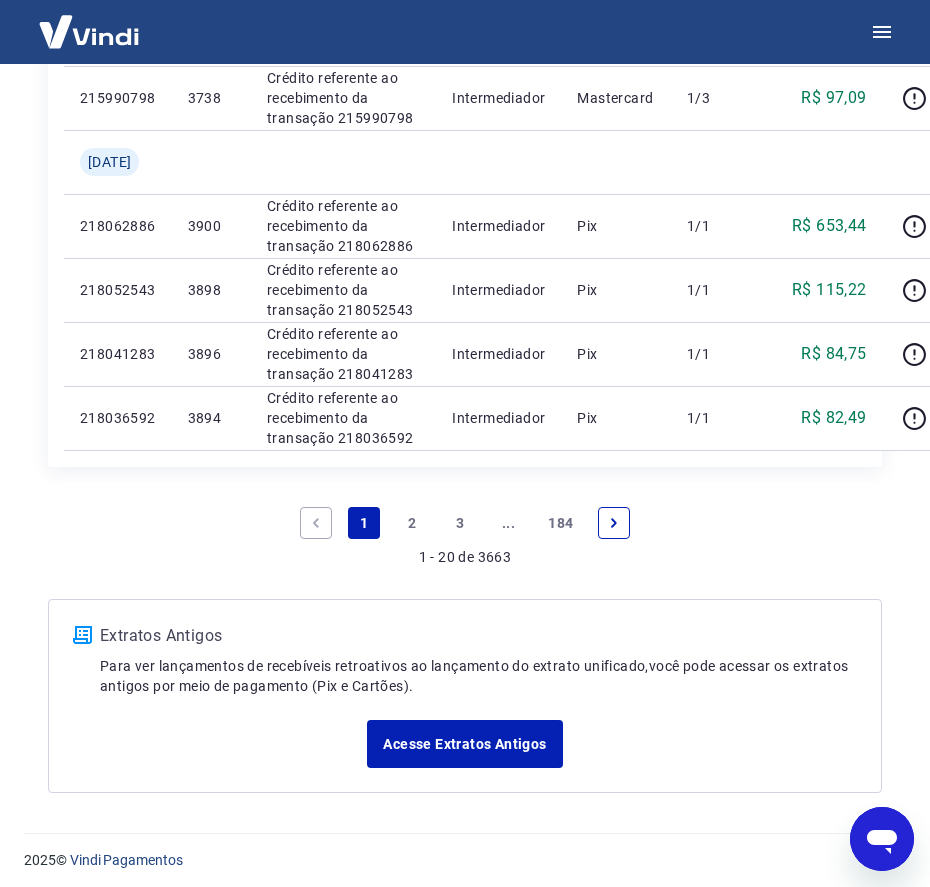 click on "3744" at bounding box center [211, -94] 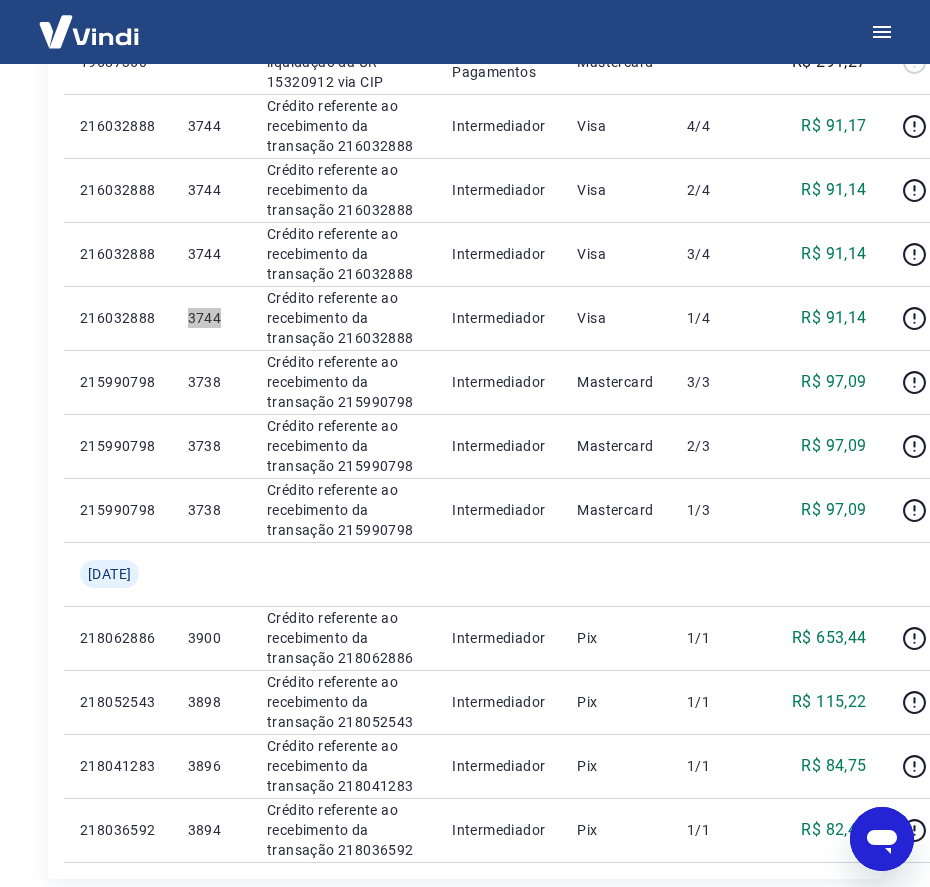 scroll, scrollTop: 1000, scrollLeft: 0, axis: vertical 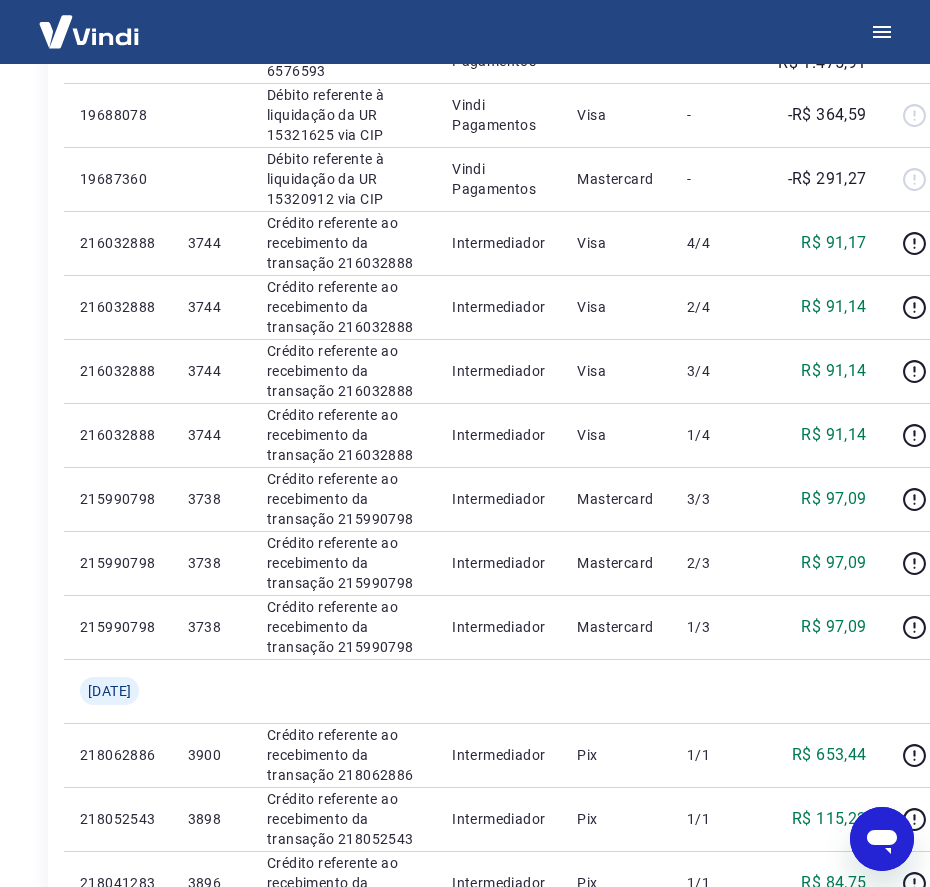 click on "3902" at bounding box center (211, -13) 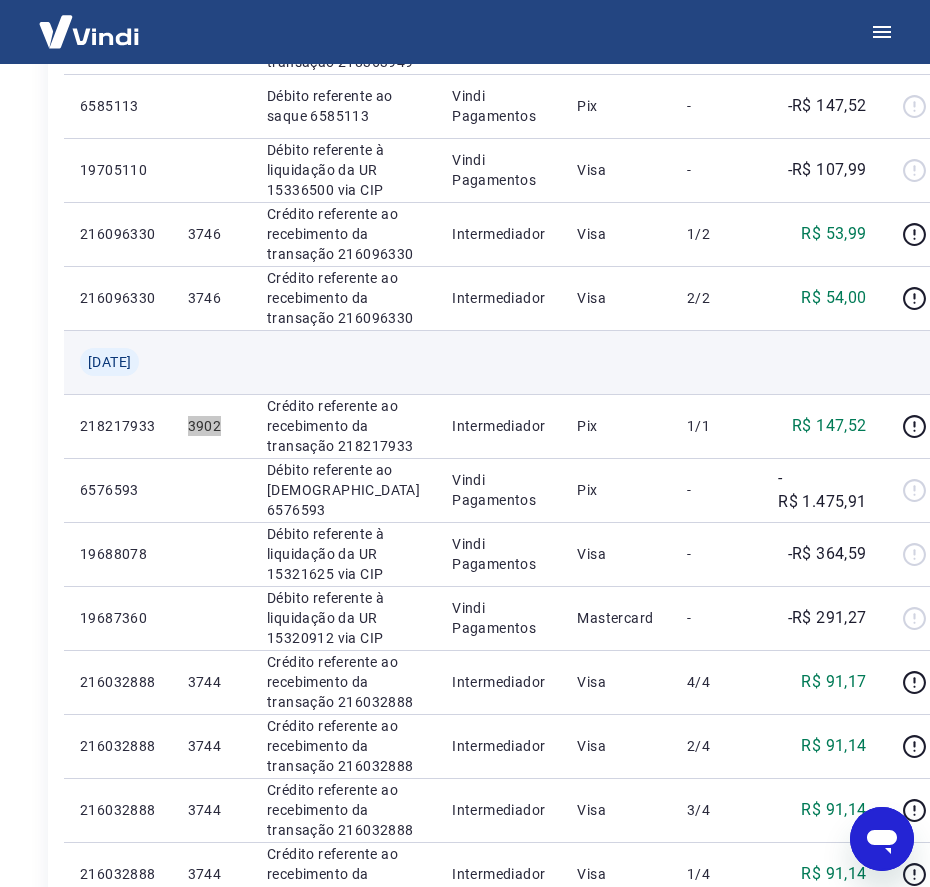 scroll, scrollTop: 500, scrollLeft: 0, axis: vertical 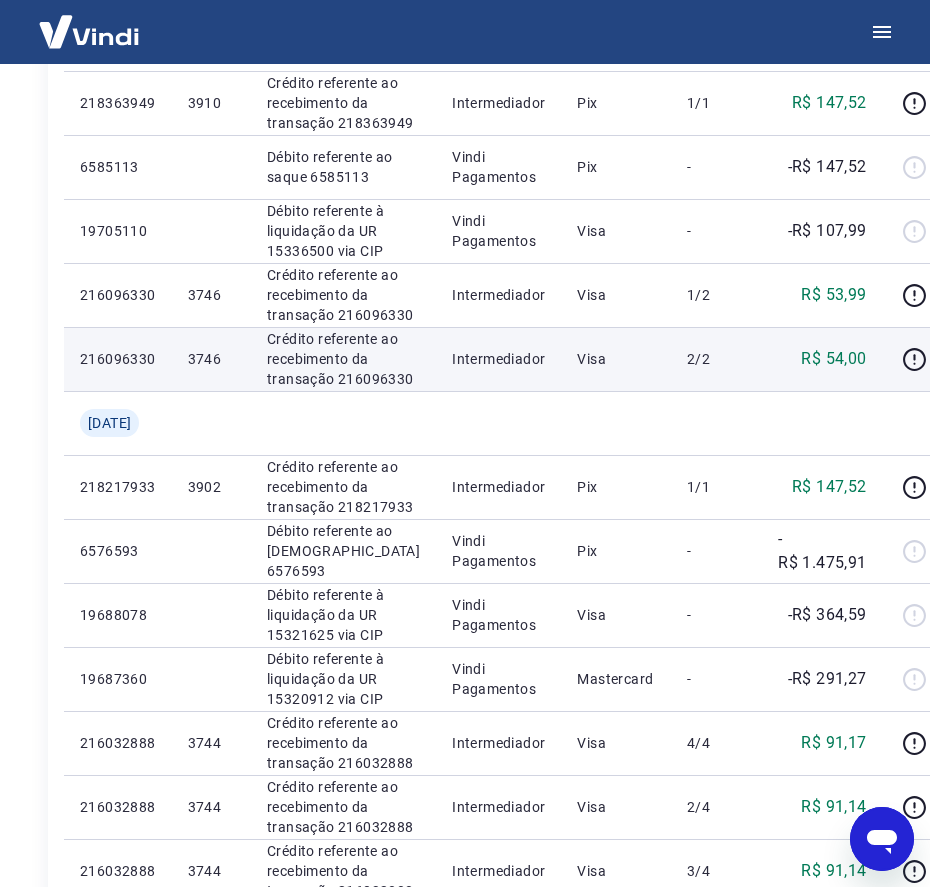 click on "3746" at bounding box center (211, 359) 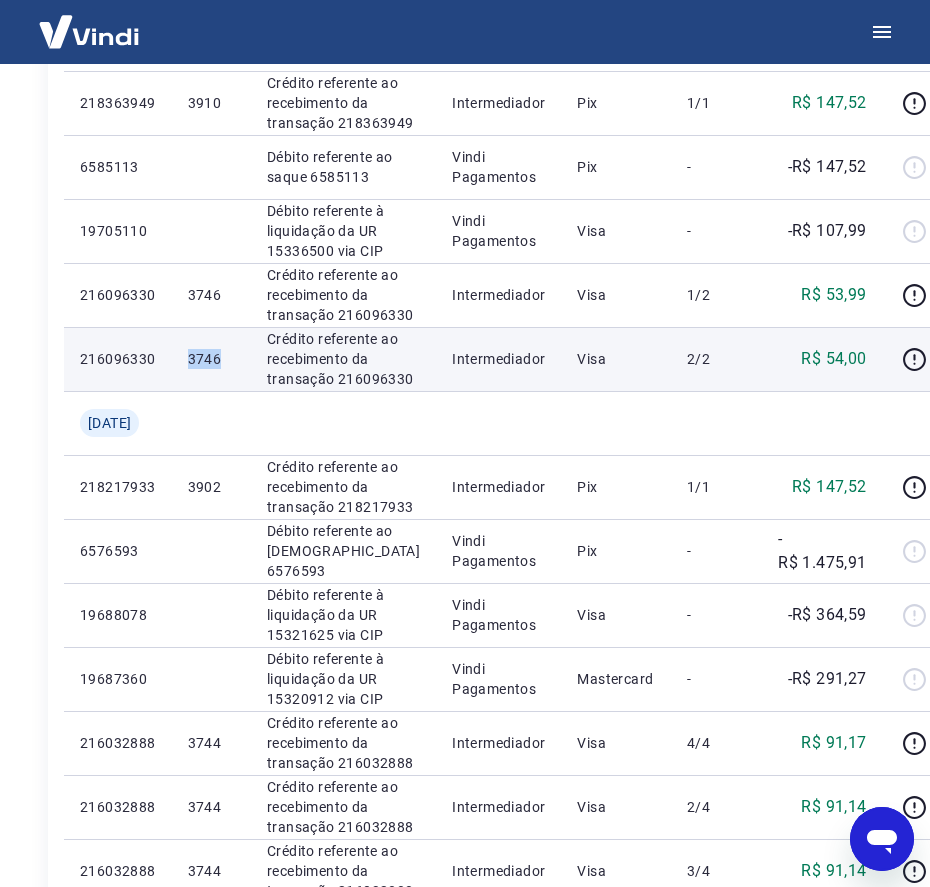 click on "3746" at bounding box center [211, 359] 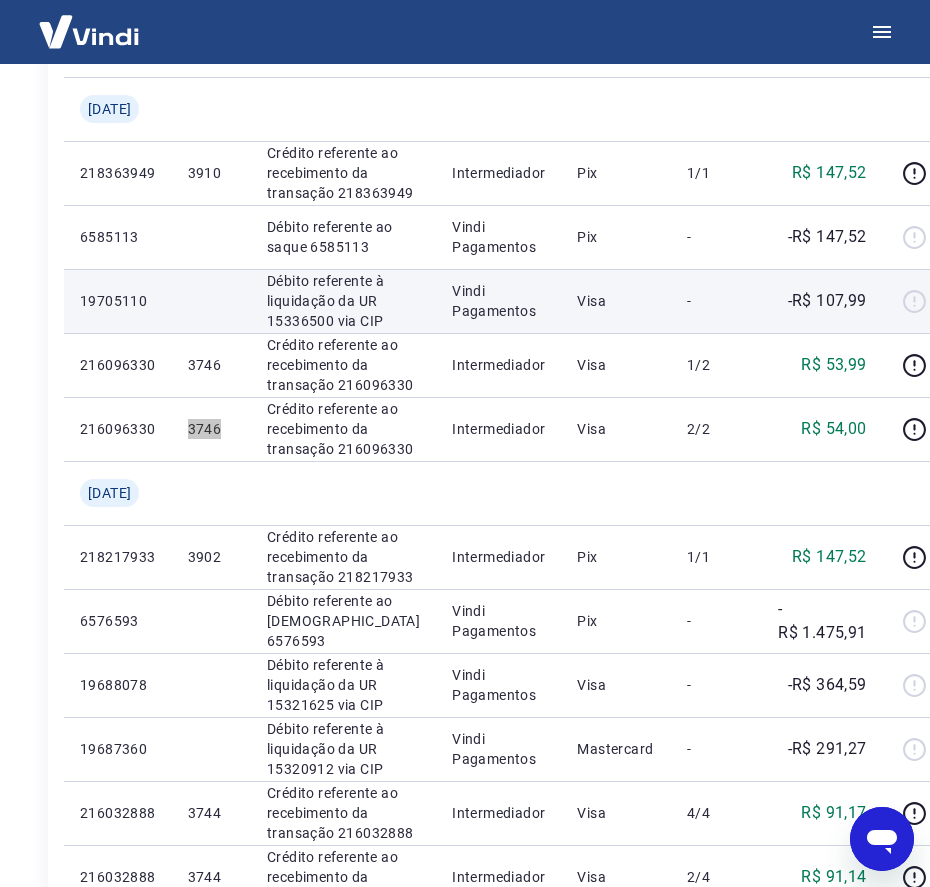 scroll, scrollTop: 375, scrollLeft: 0, axis: vertical 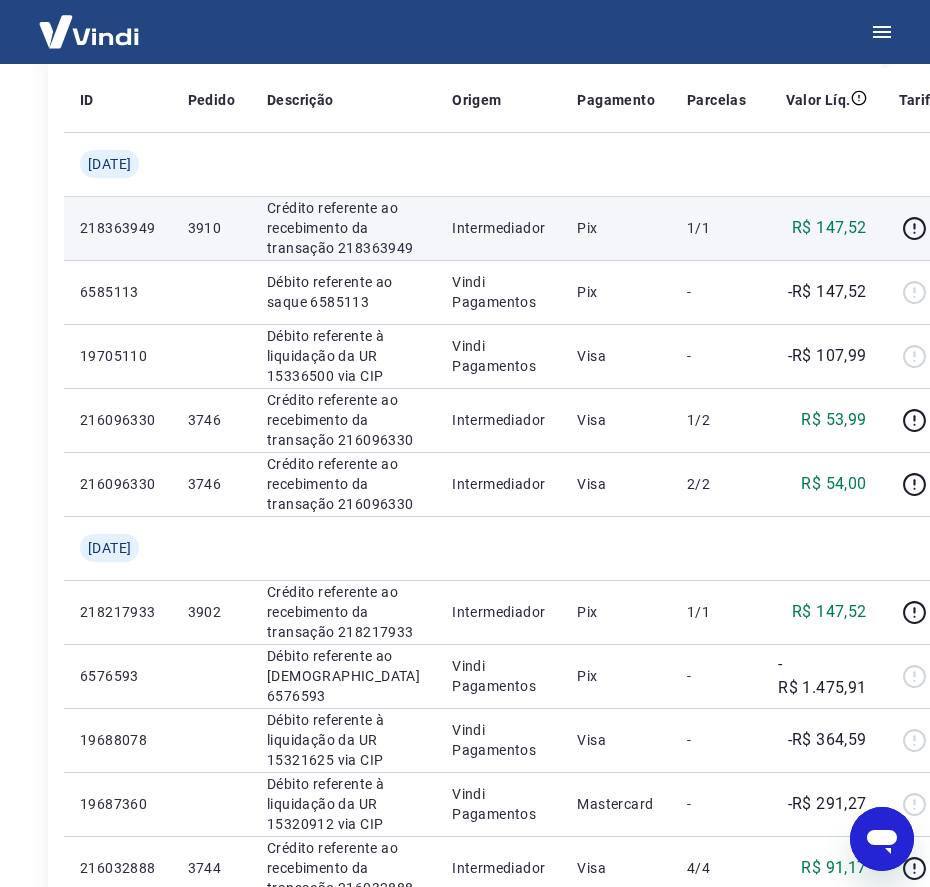 click on "3910" at bounding box center [211, 228] 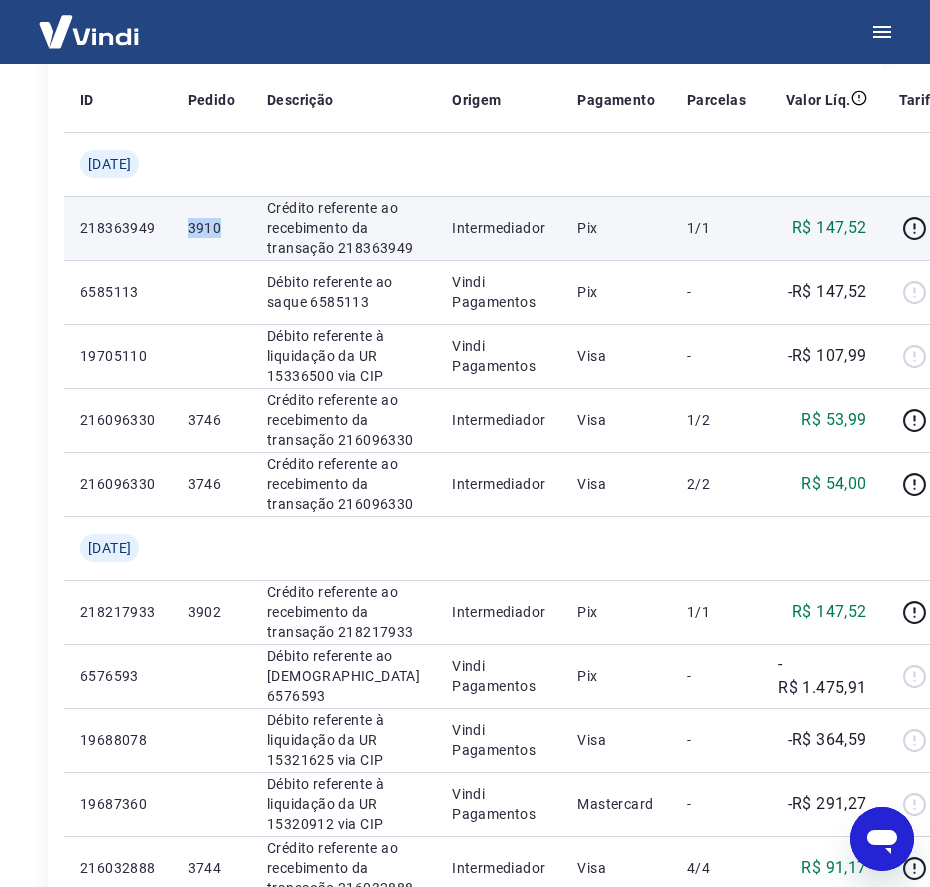 click on "3910" at bounding box center [211, 228] 